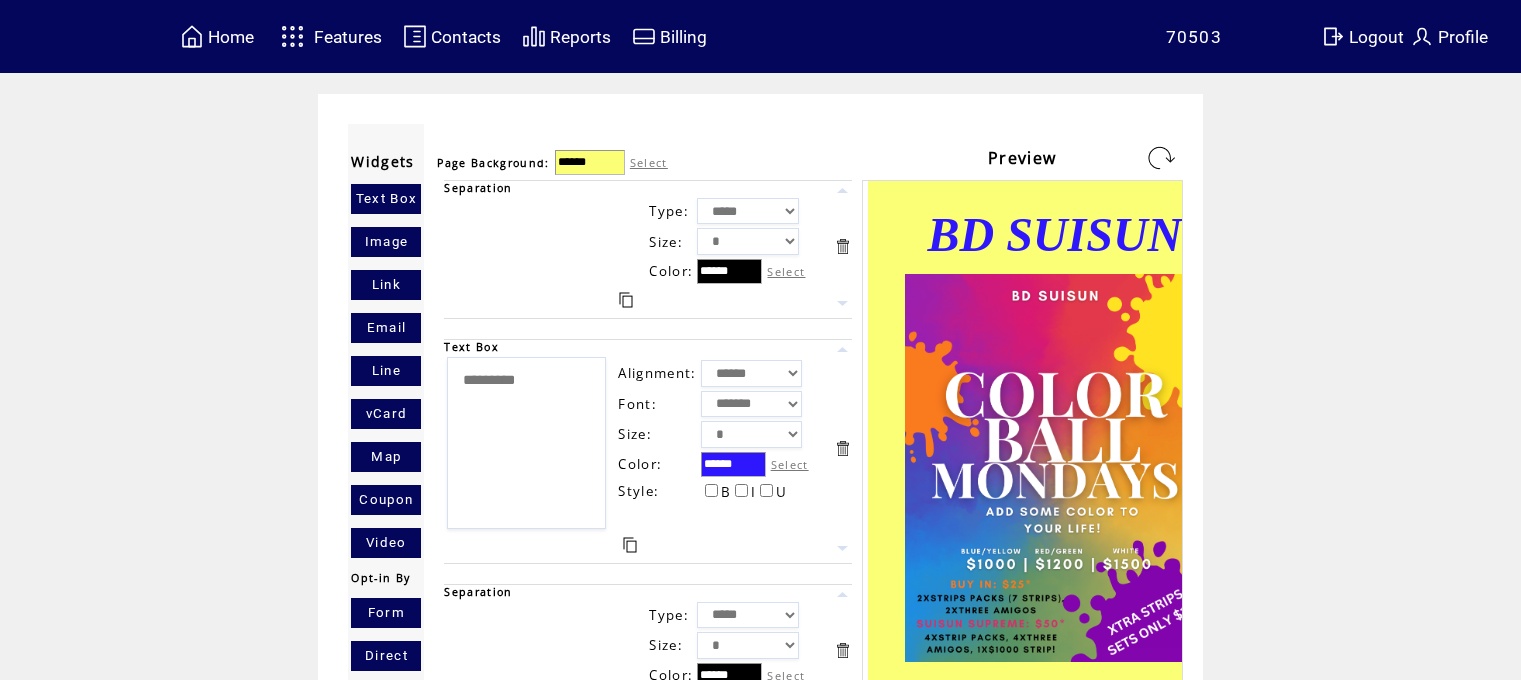 scroll, scrollTop: 532, scrollLeft: 0, axis: vertical 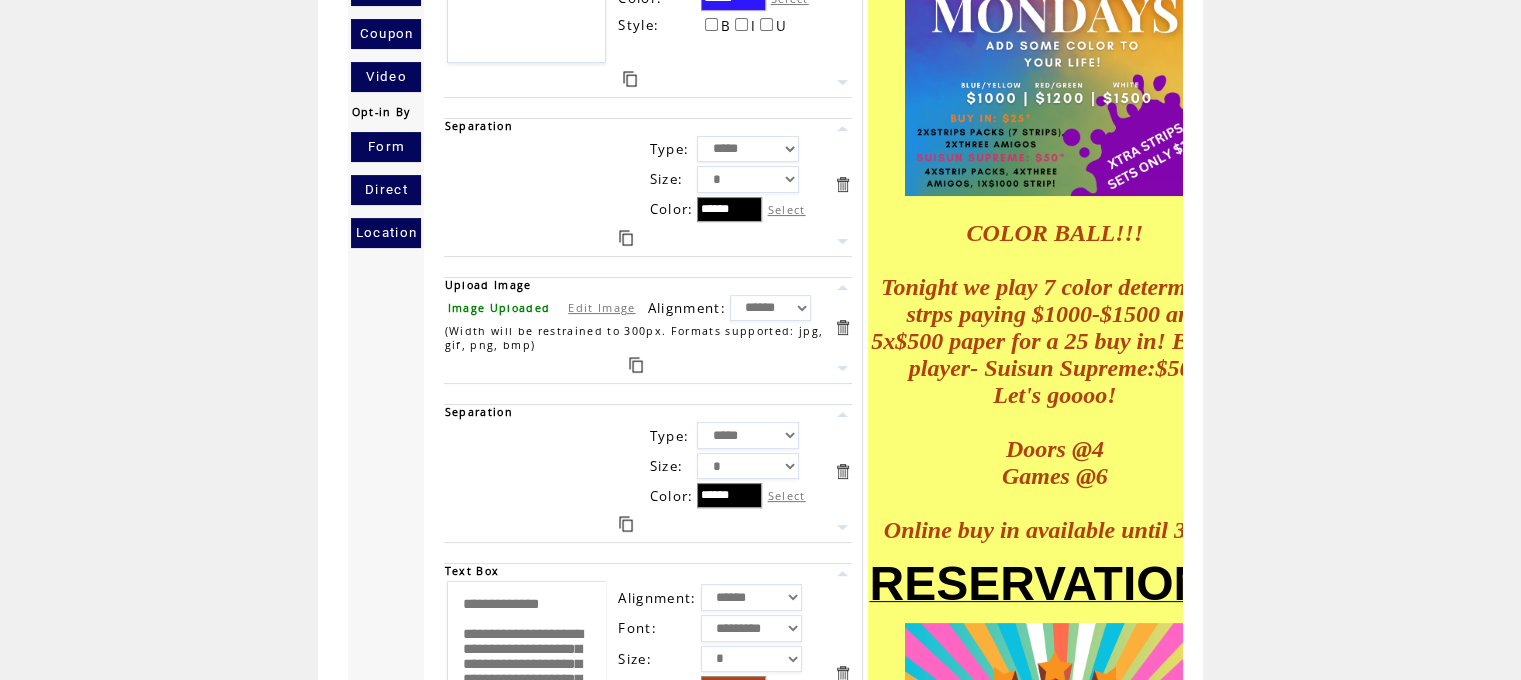 click at bounding box center [636, 365] 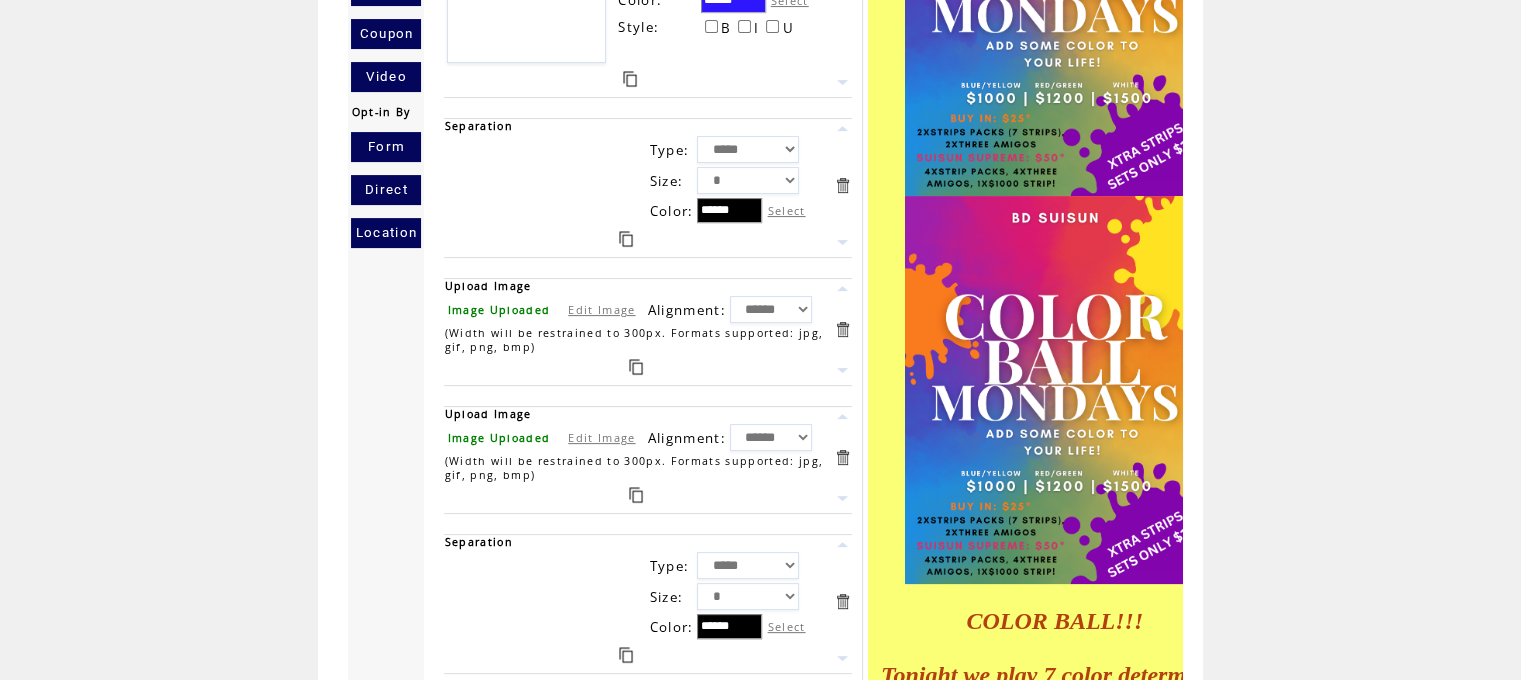 click at bounding box center [626, 239] 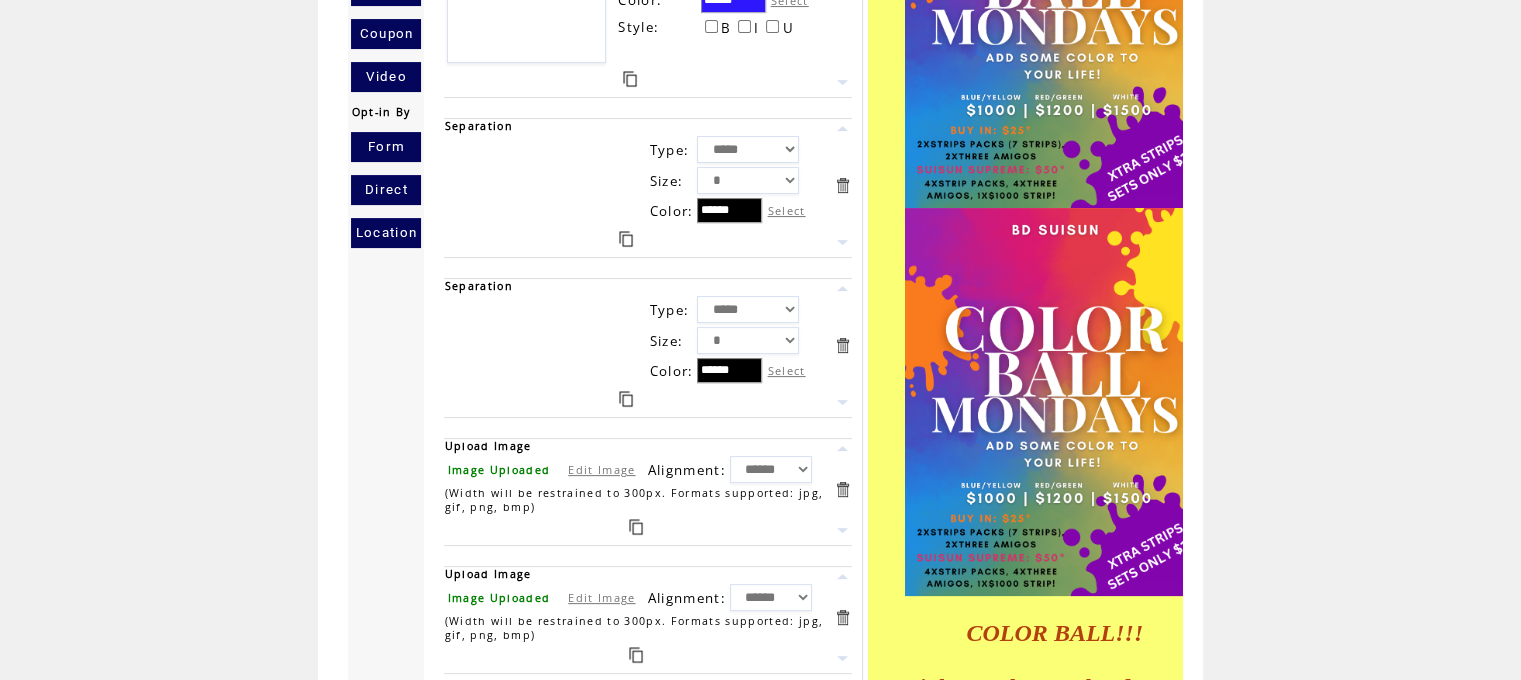 click at bounding box center (842, 448) 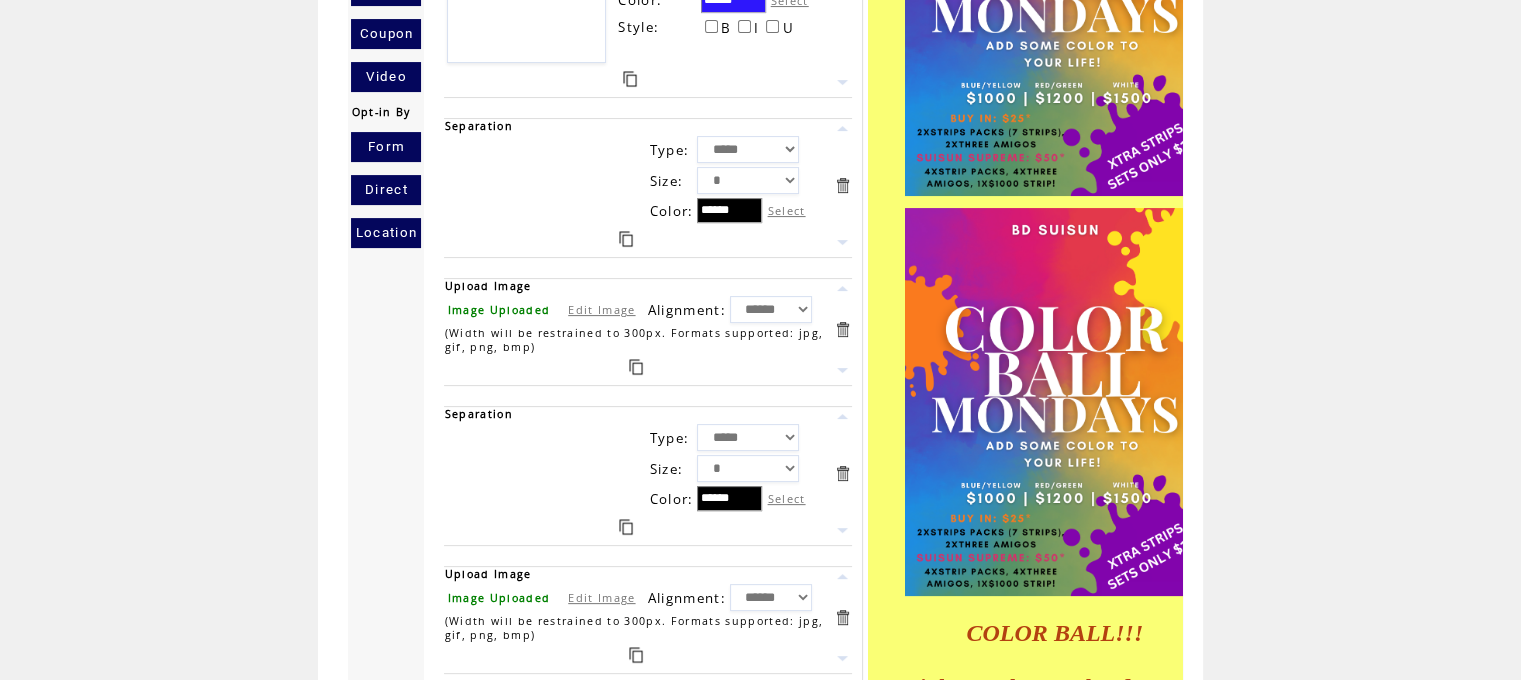 click on "Edit Image" at bounding box center [601, 309] 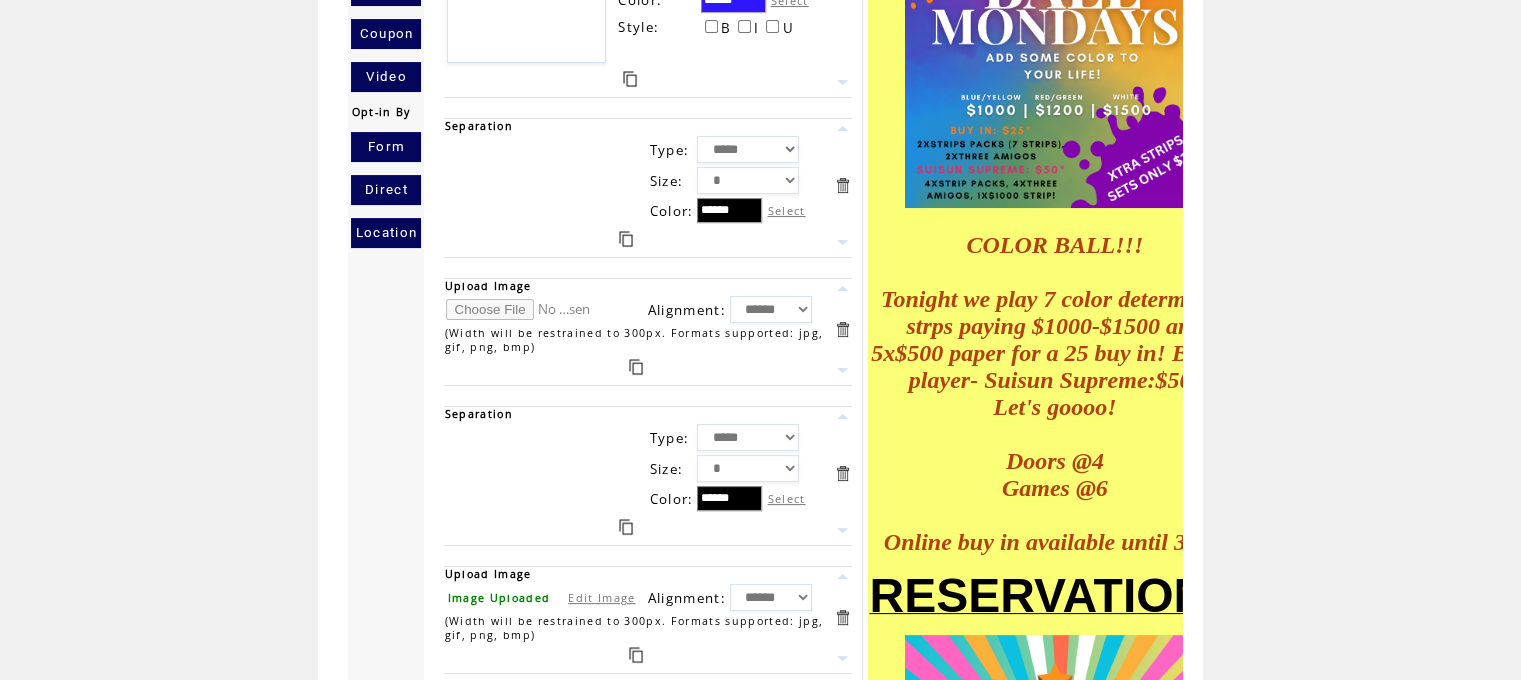 click at bounding box center [521, 309] 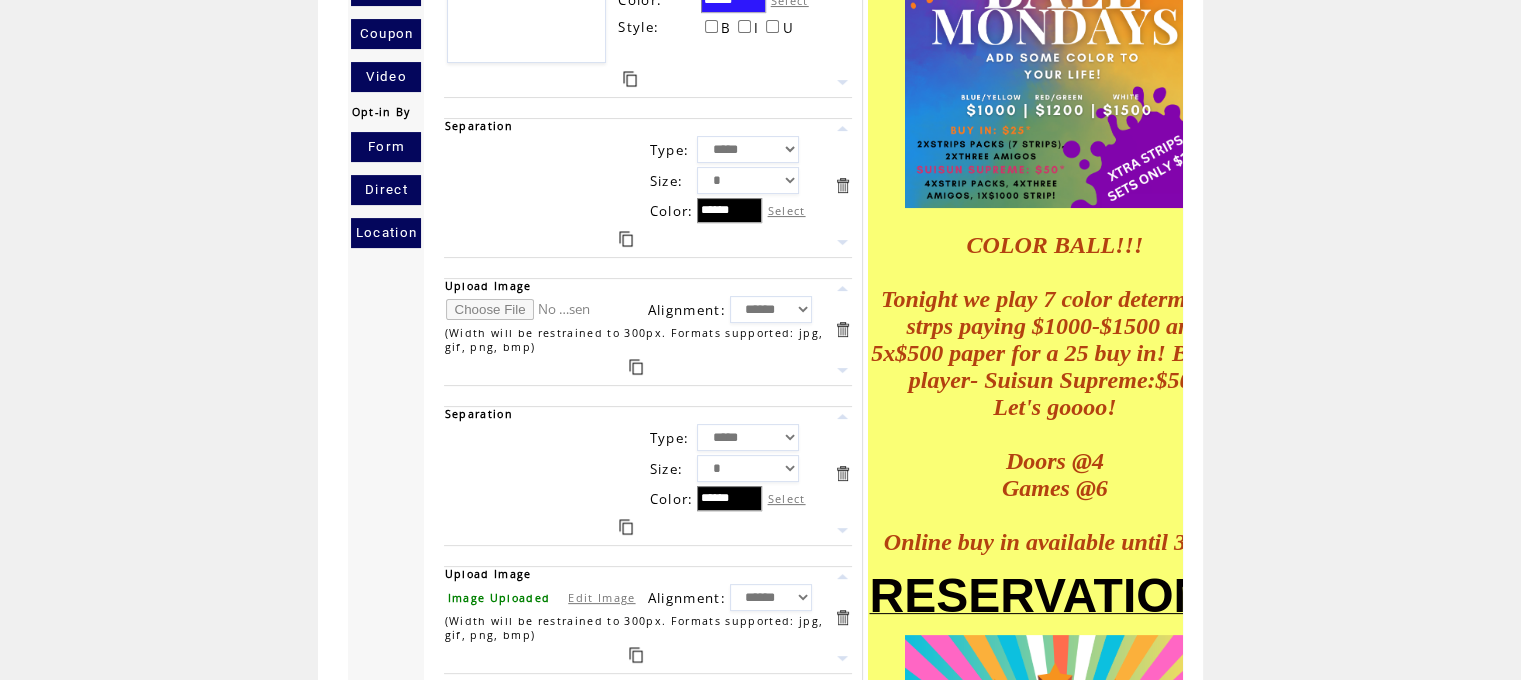 type on "**********" 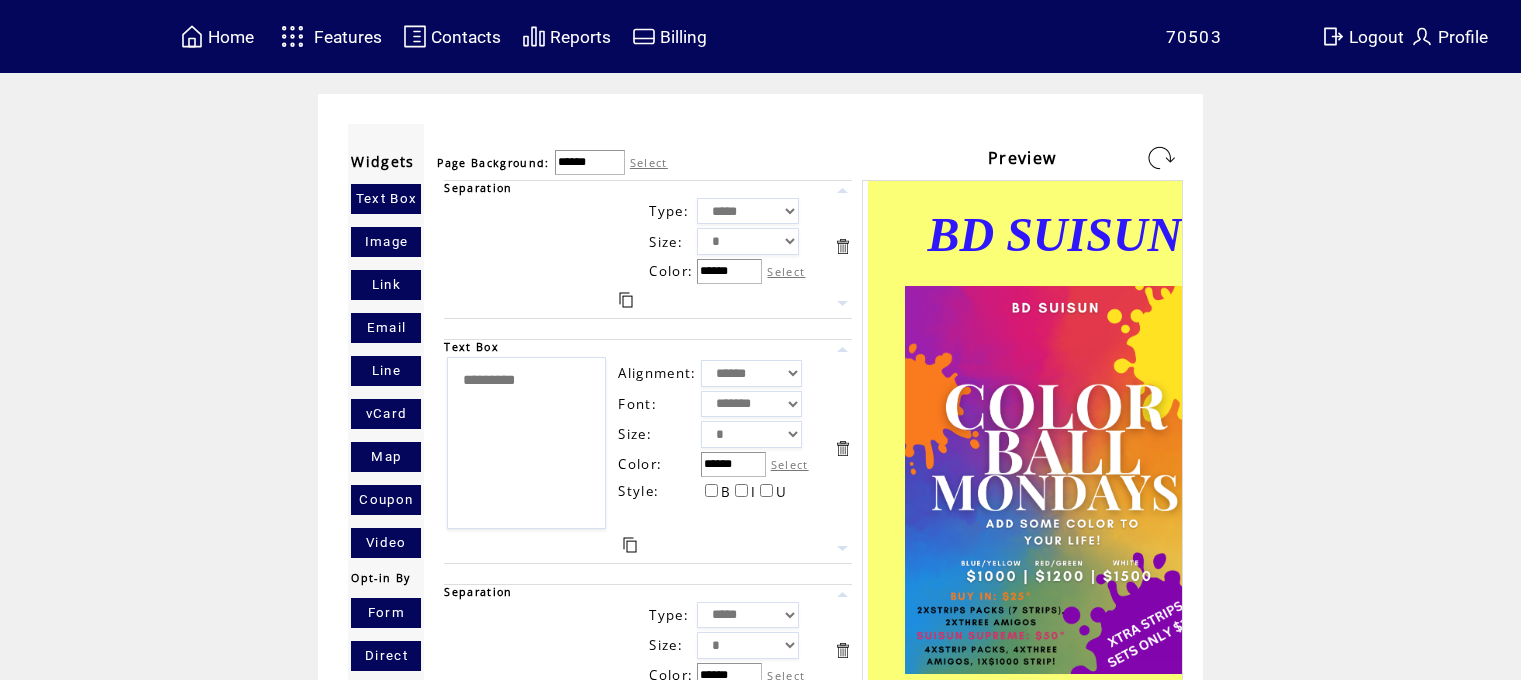 scroll, scrollTop: 0, scrollLeft: 0, axis: both 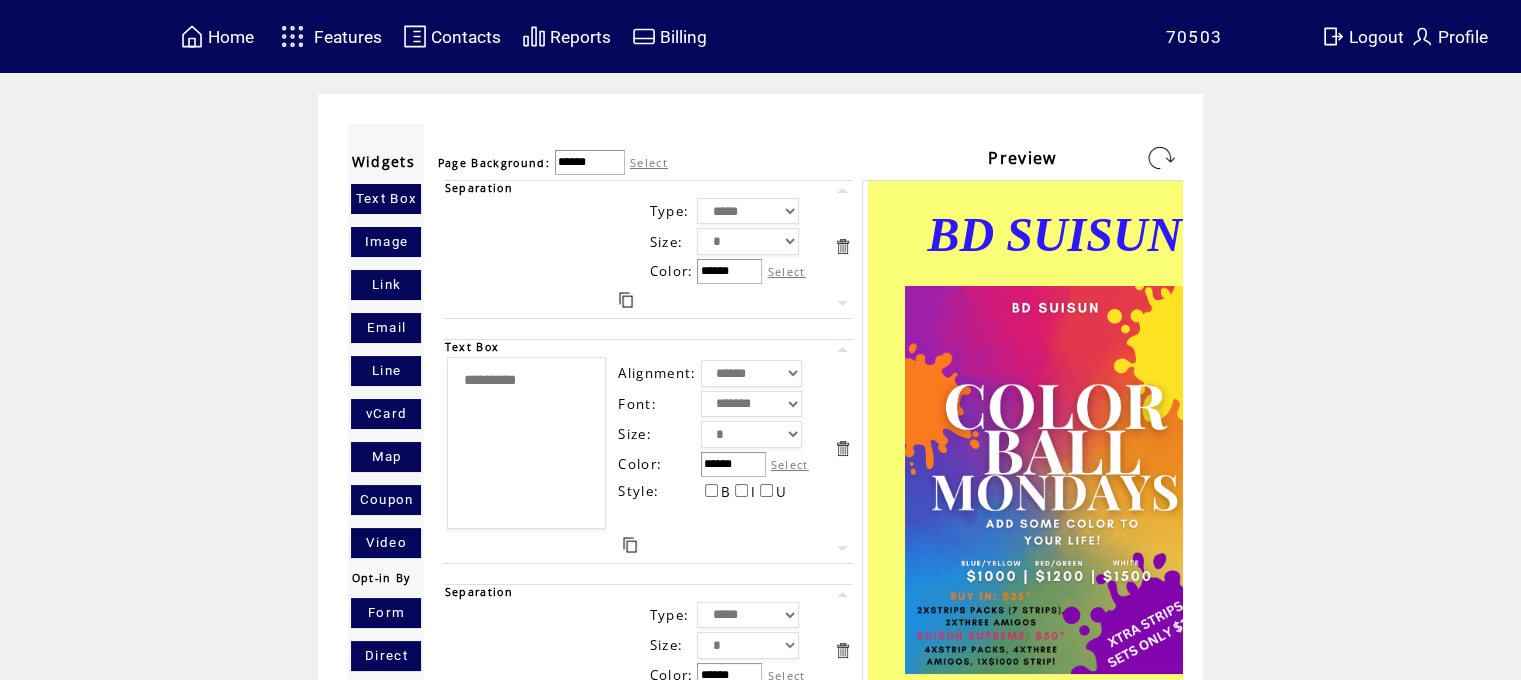 click at bounding box center [1161, 158] 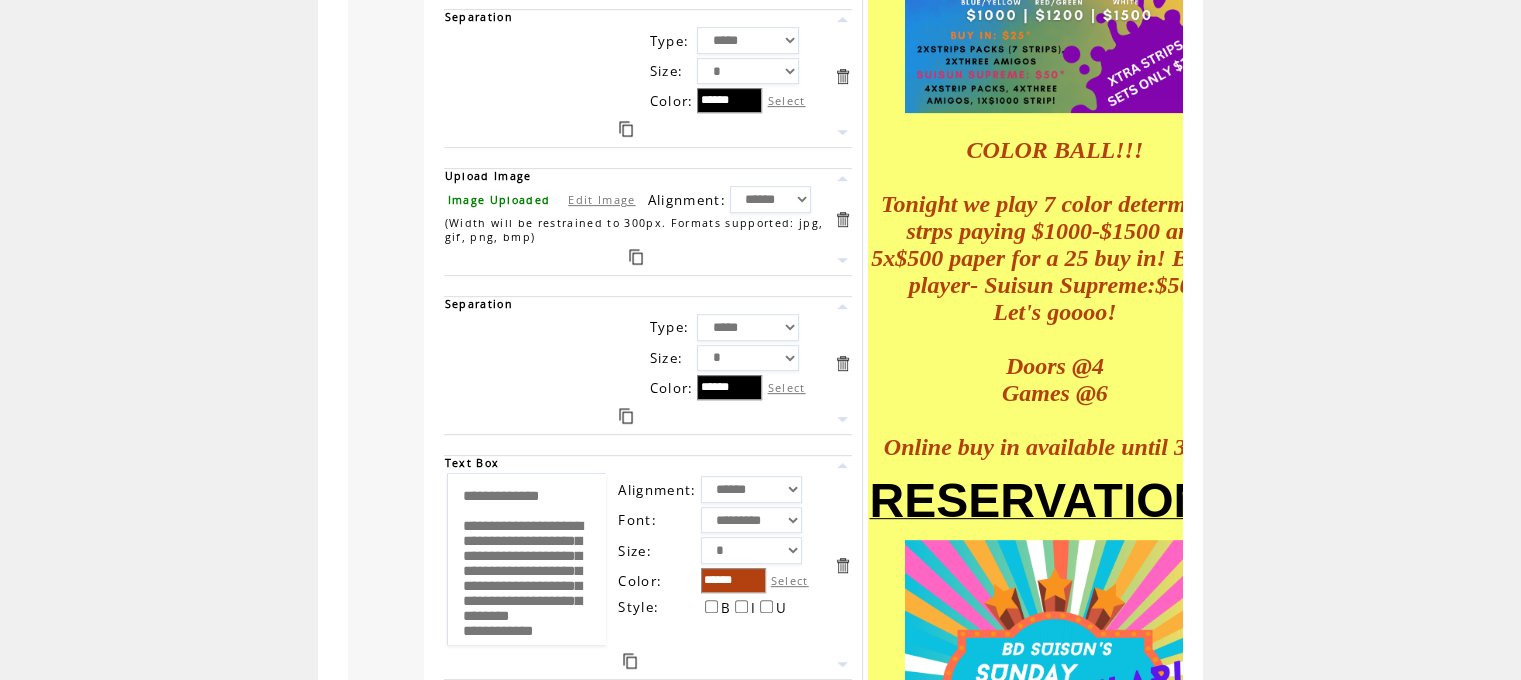 scroll, scrollTop: 877, scrollLeft: 0, axis: vertical 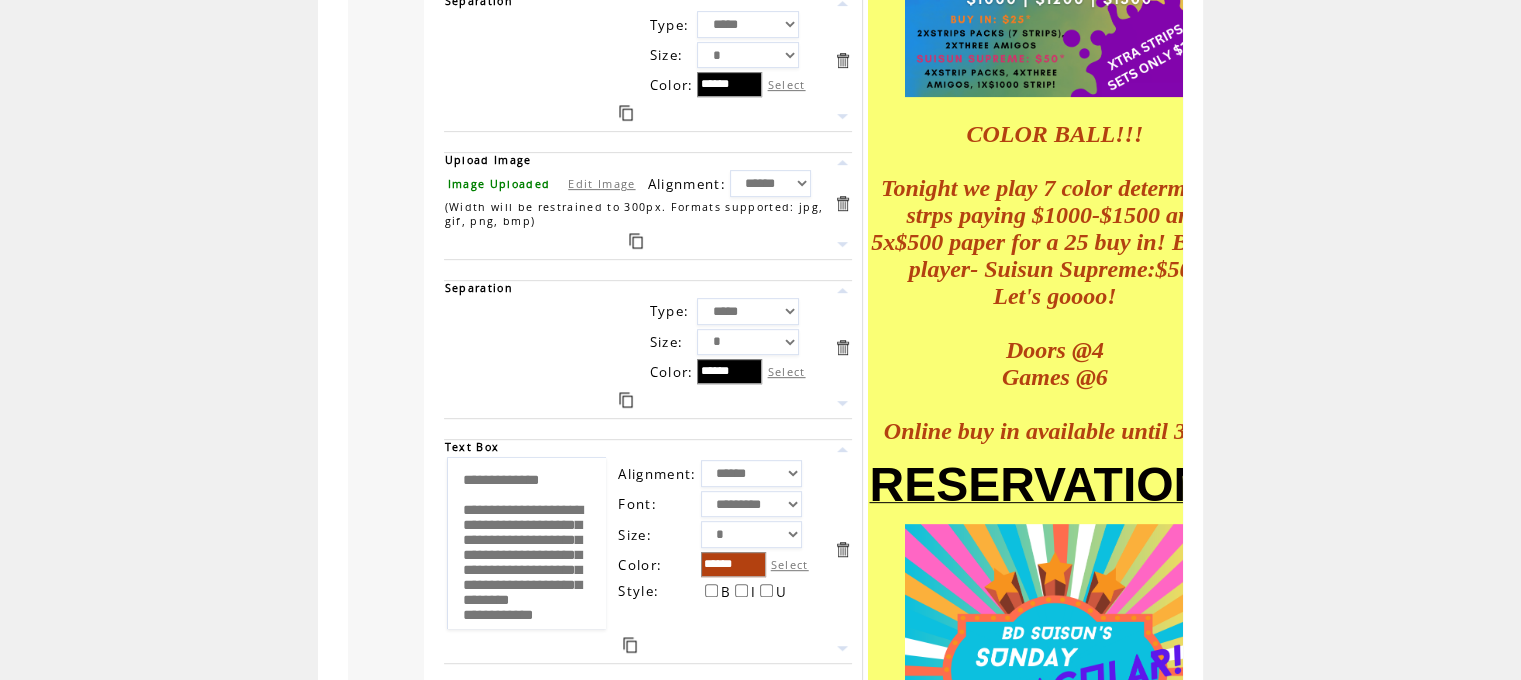 click at bounding box center [630, 645] 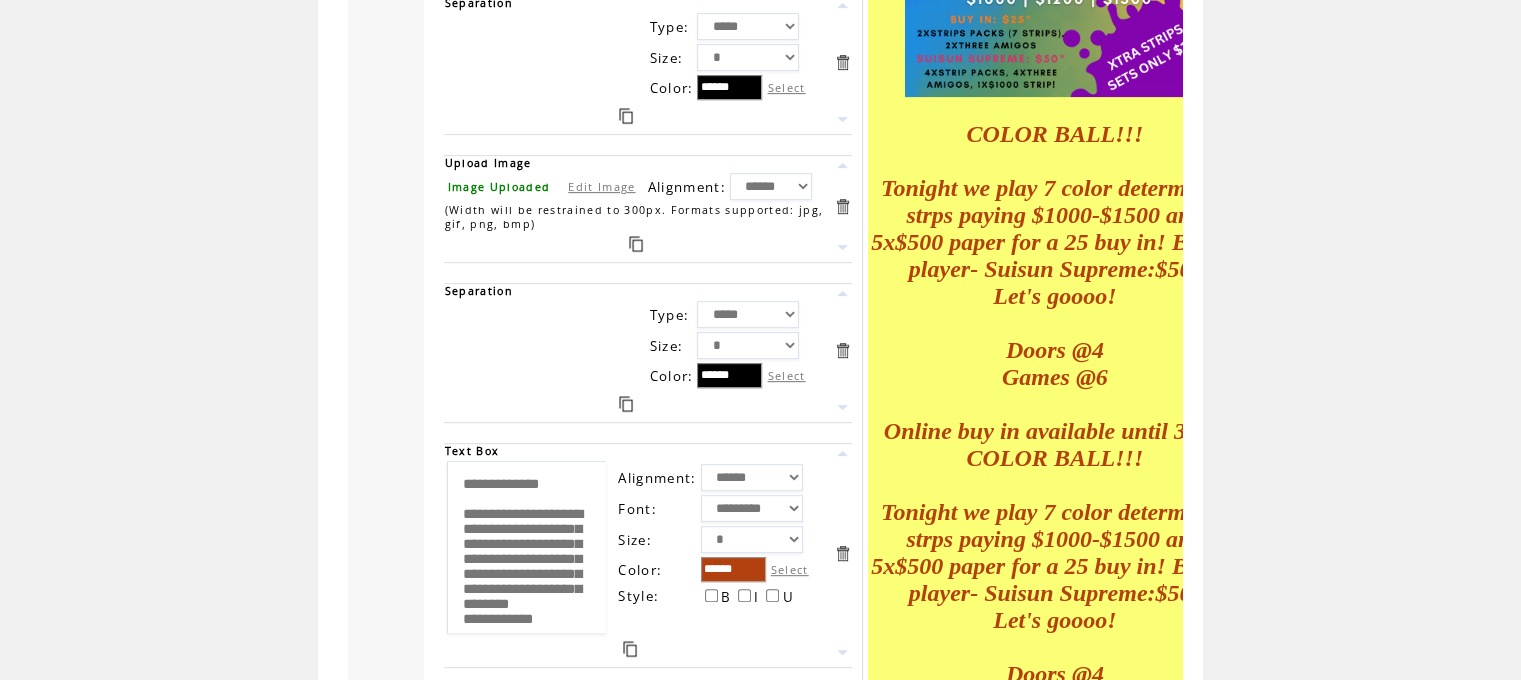 click at bounding box center [842, 453] 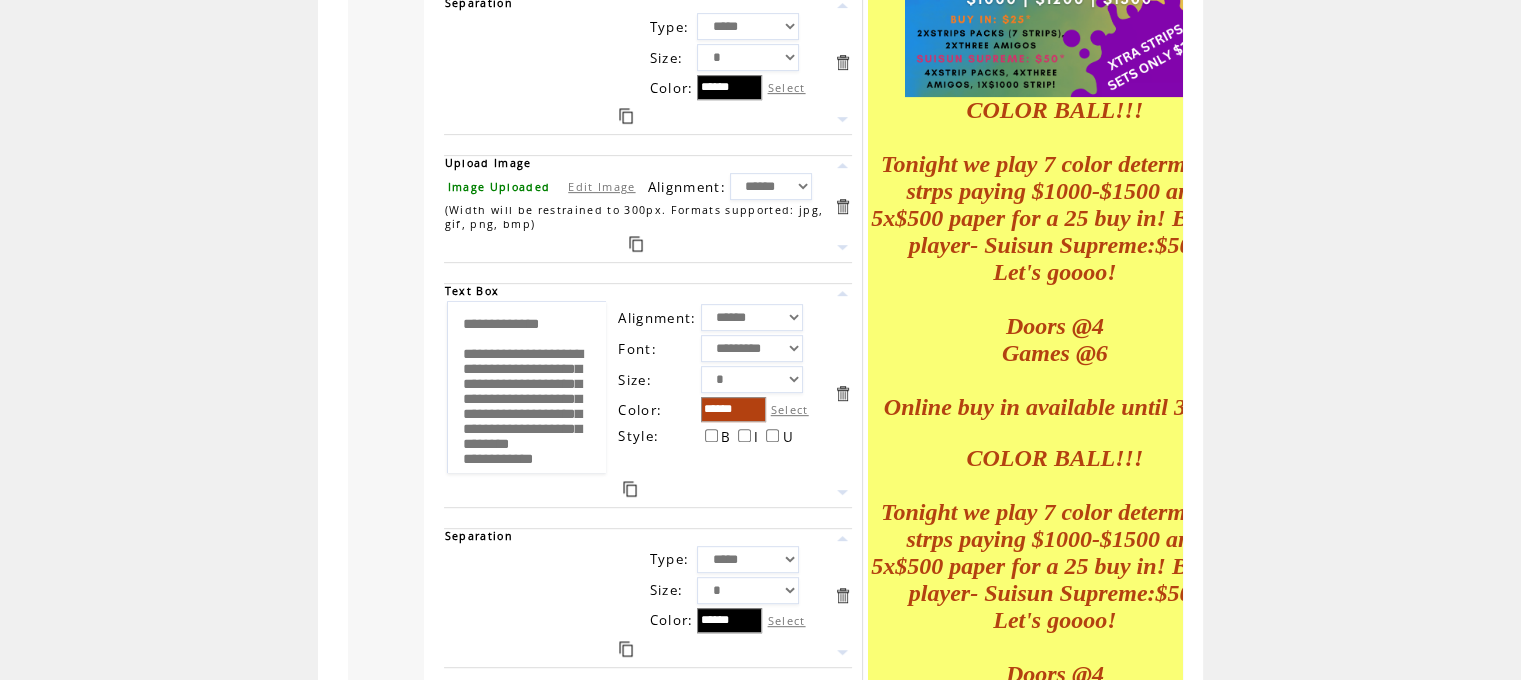 click at bounding box center (842, 293) 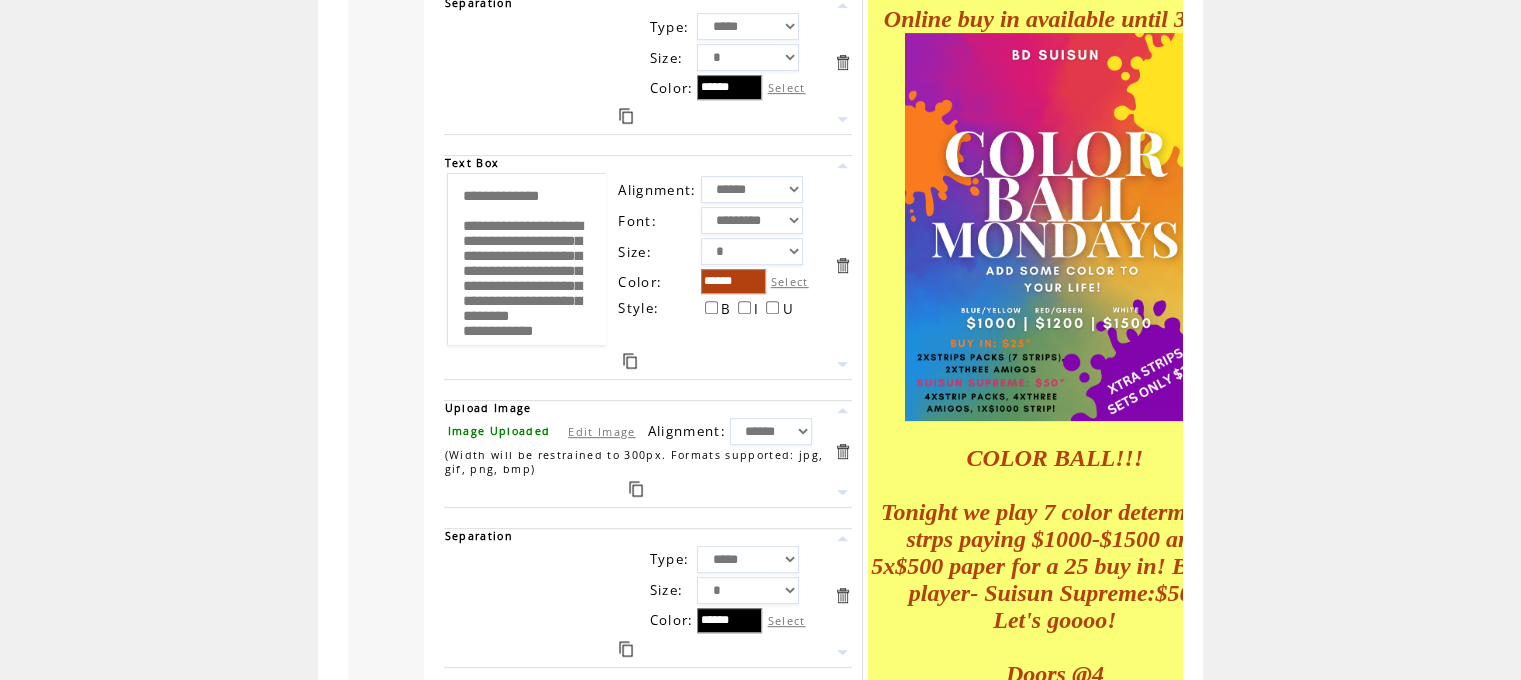 click at bounding box center [626, 116] 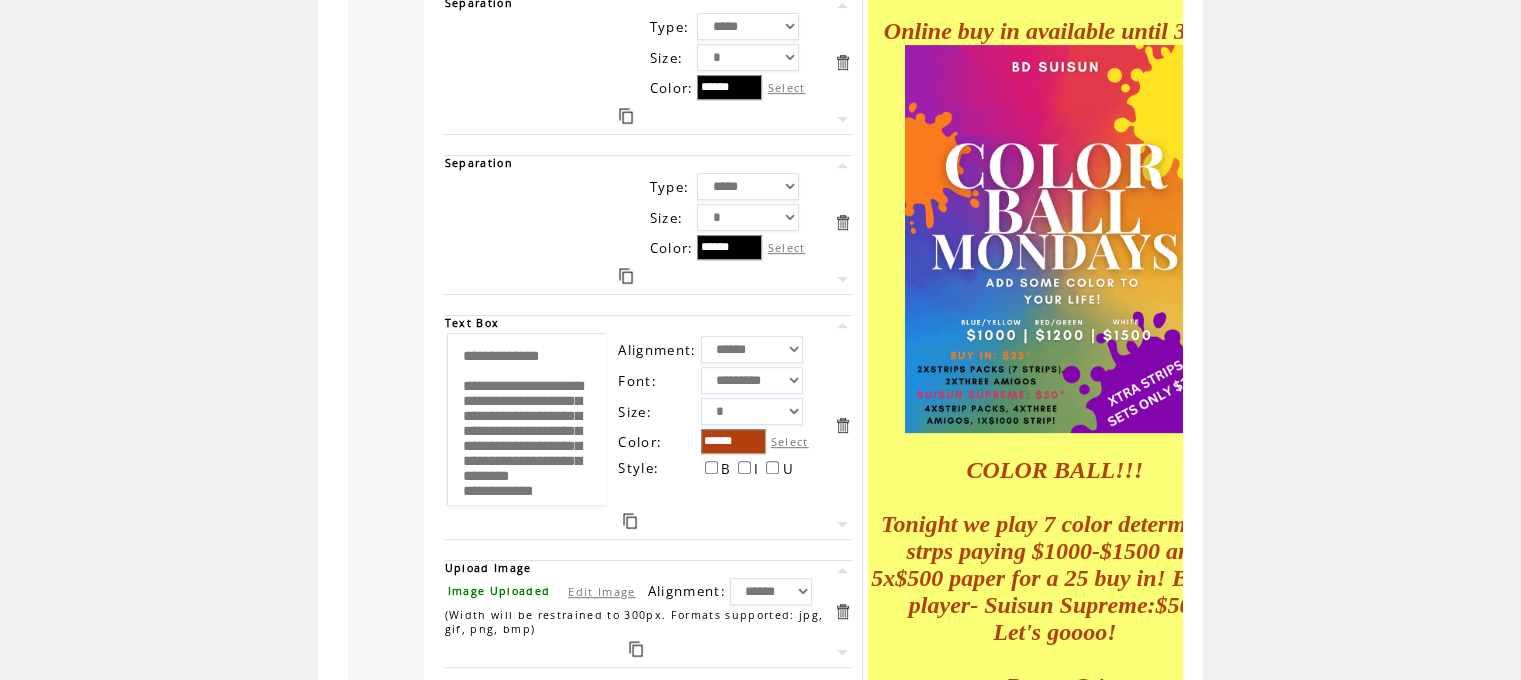 click at bounding box center [842, 325] 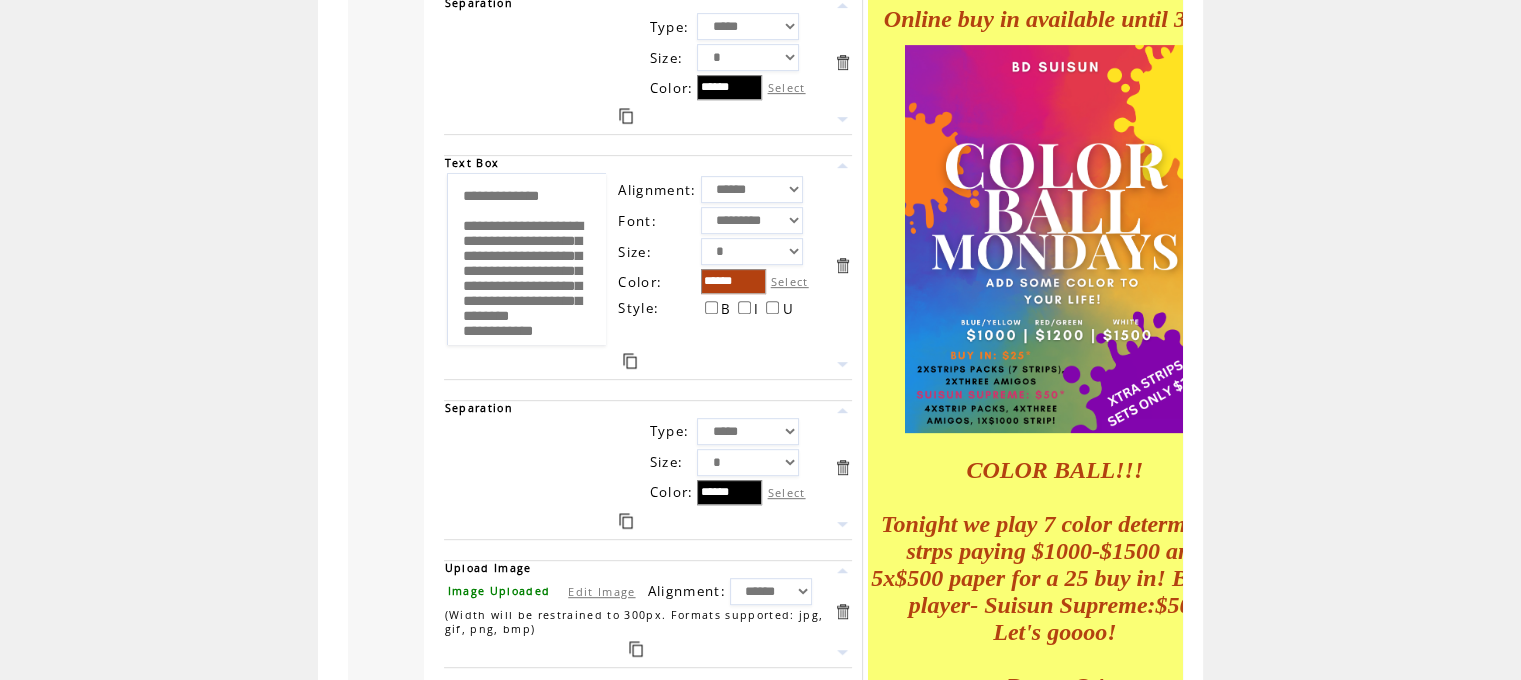 scroll, scrollTop: 0, scrollLeft: 0, axis: both 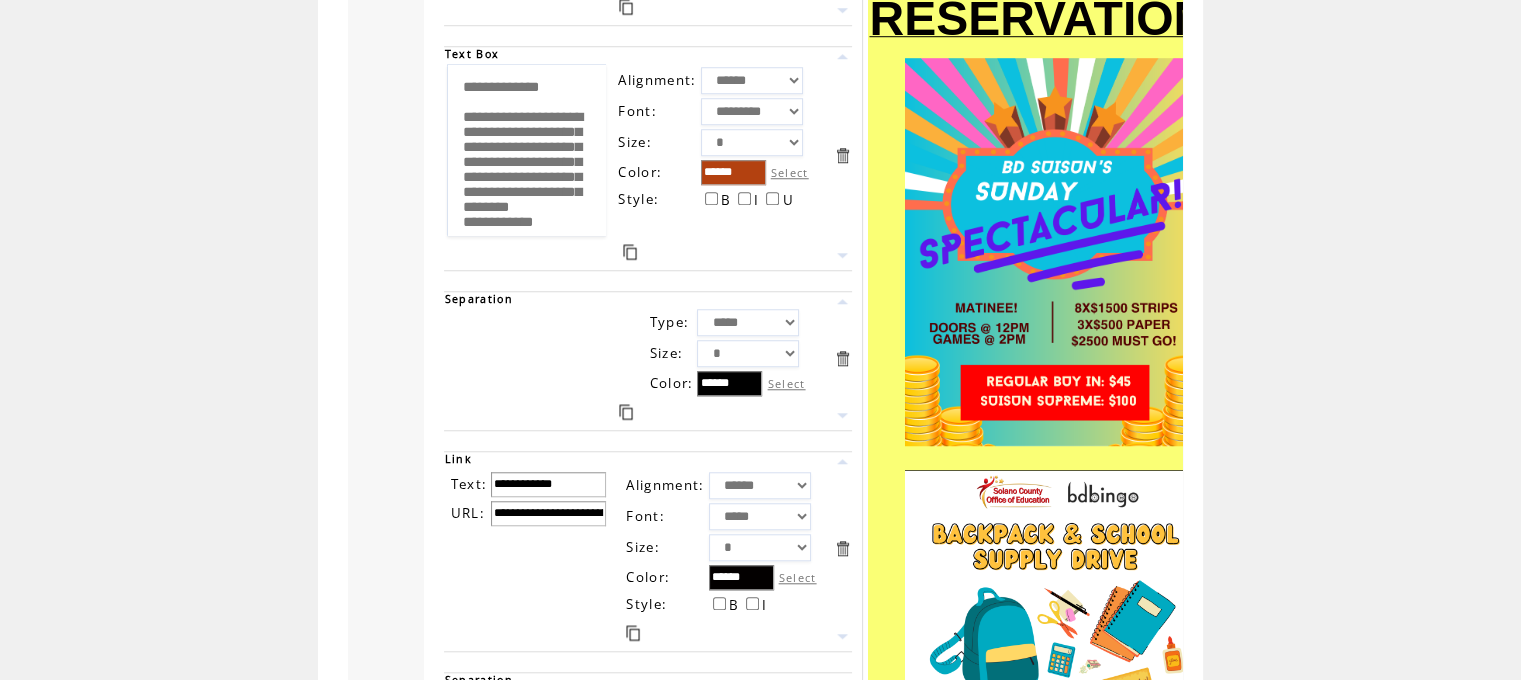 click at bounding box center [633, 633] 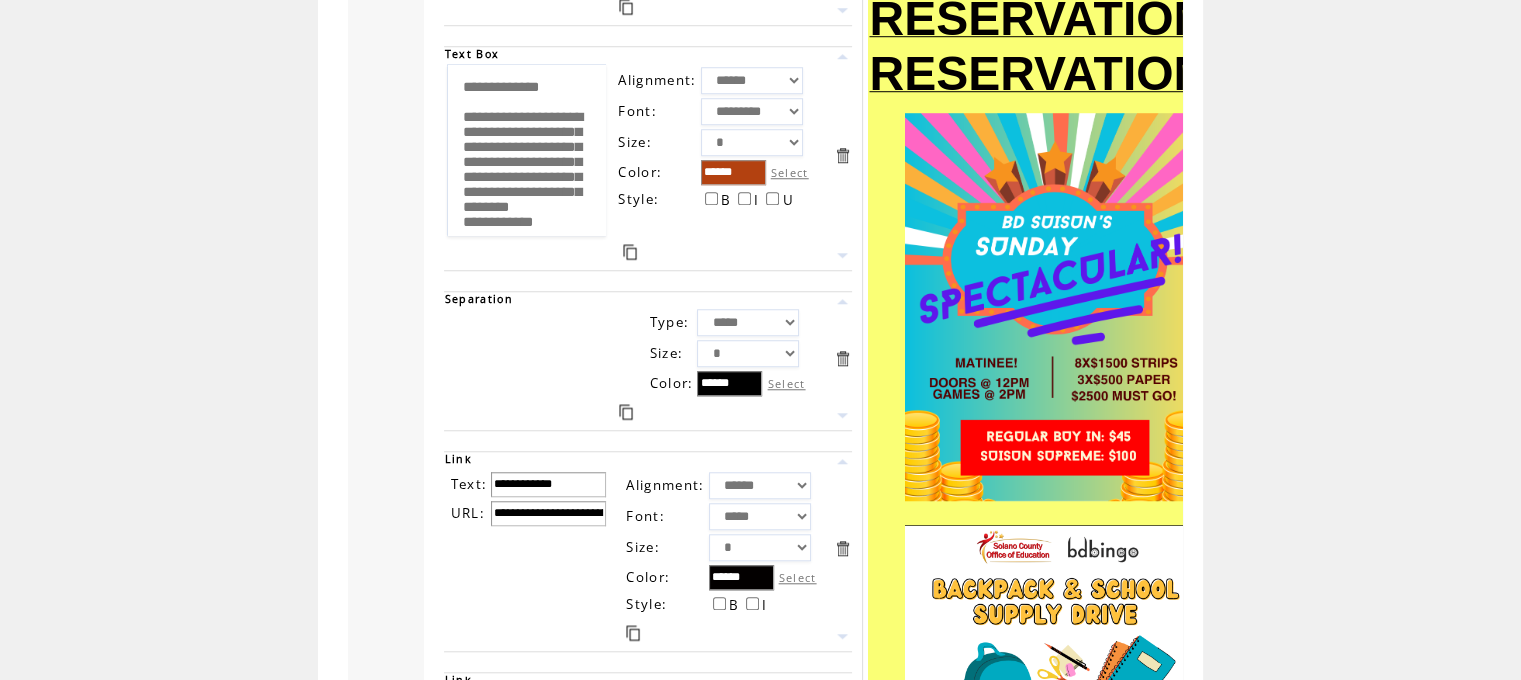 click at bounding box center [842, 461] 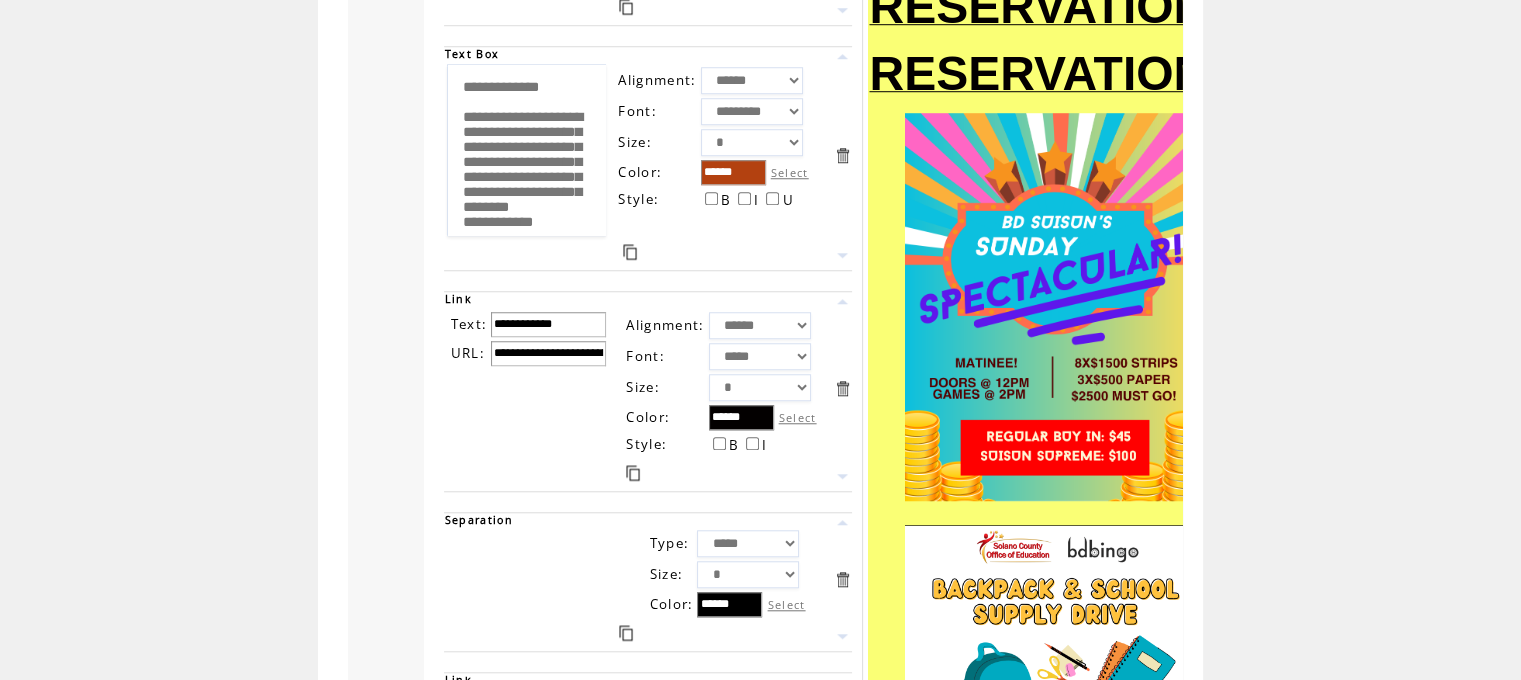 click at bounding box center [842, 301] 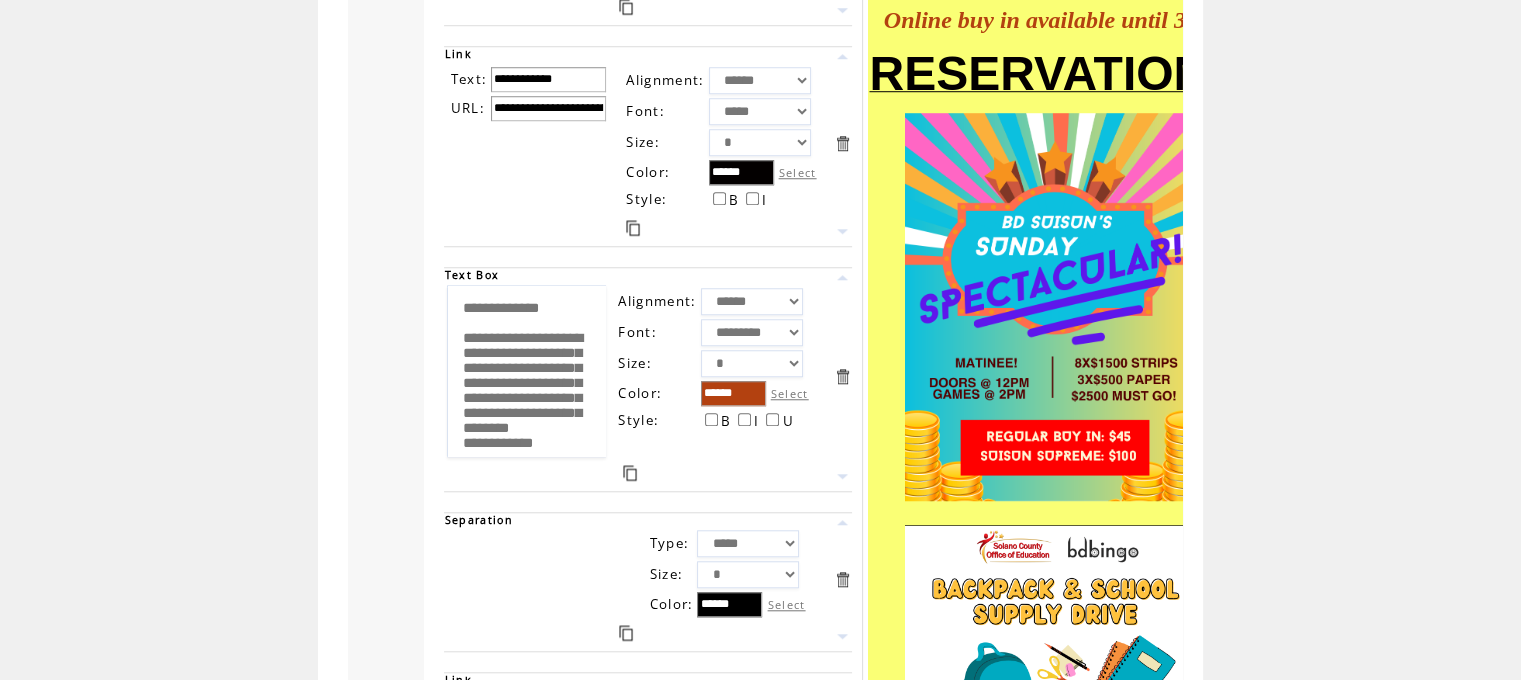 click at bounding box center (842, 56) 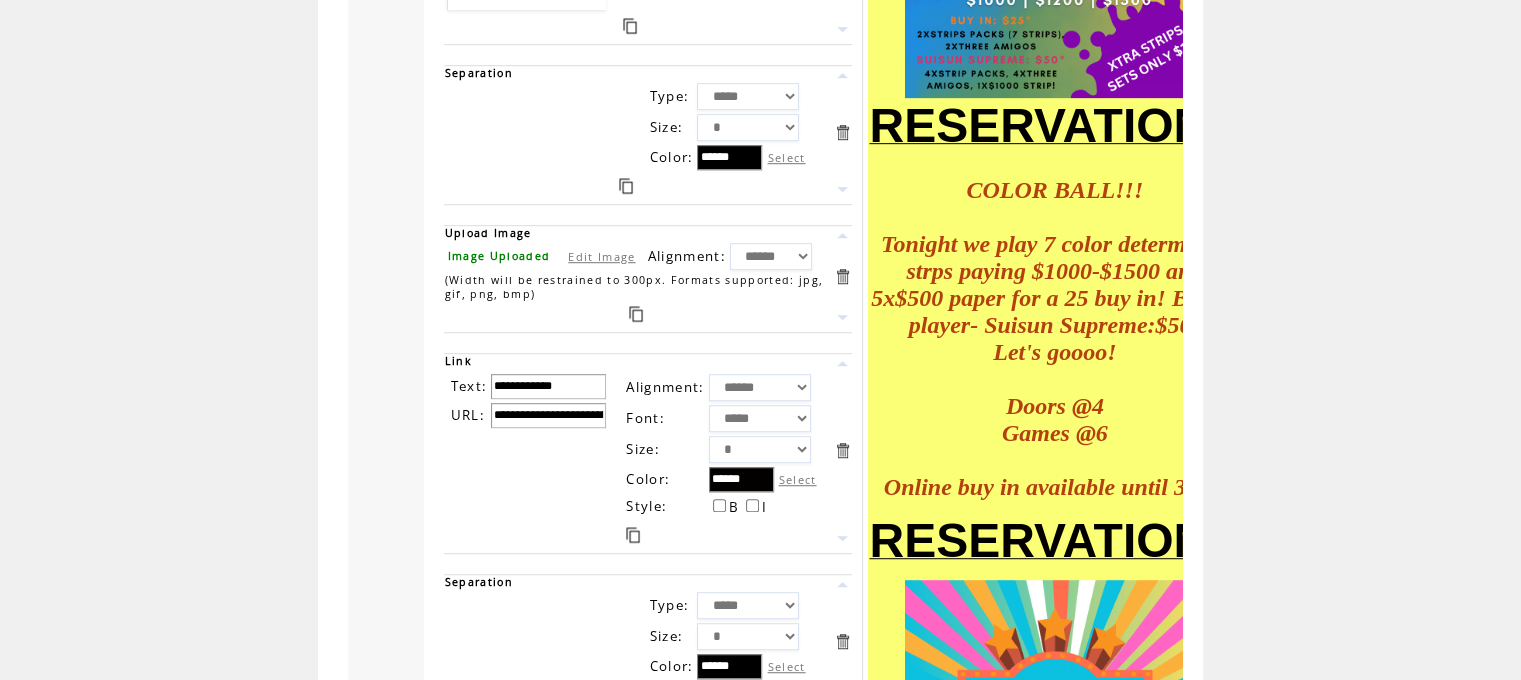 scroll, scrollTop: 1216, scrollLeft: 0, axis: vertical 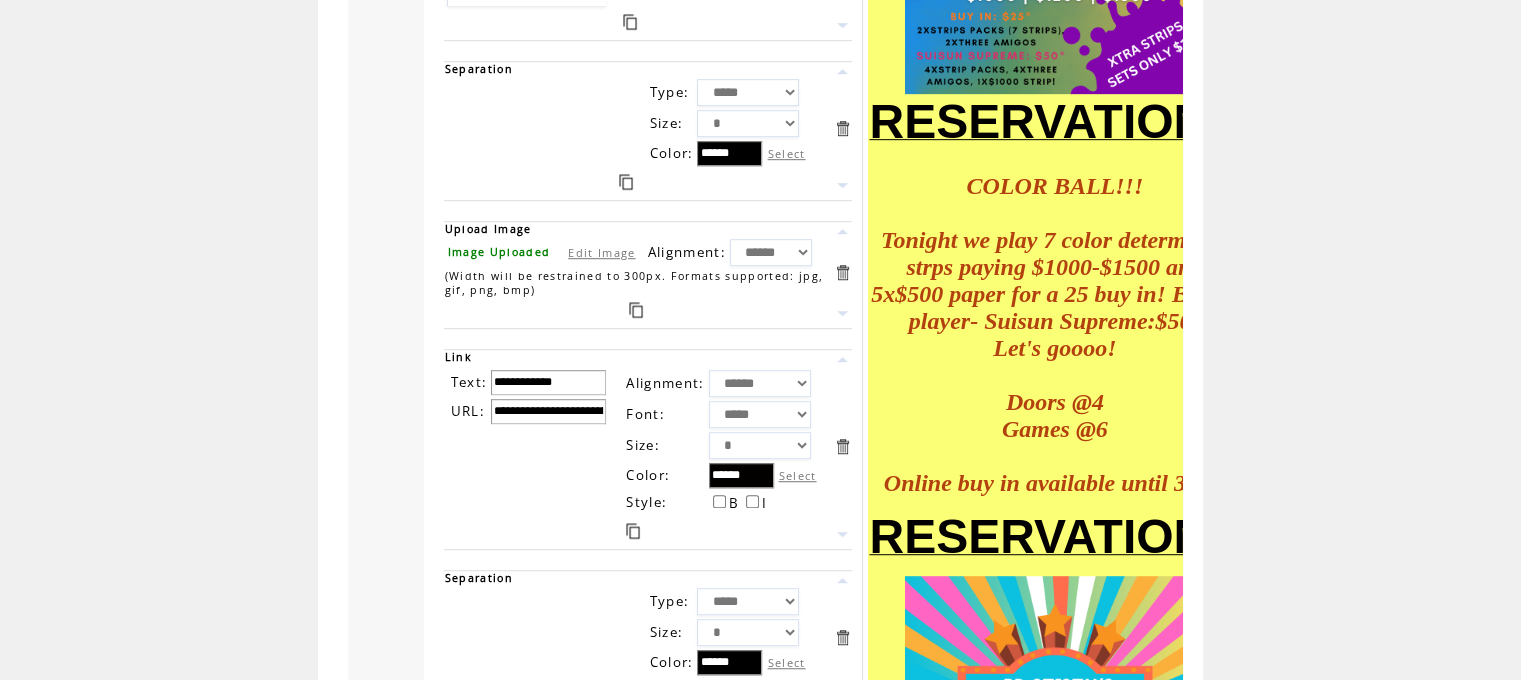 click at bounding box center [842, 359] 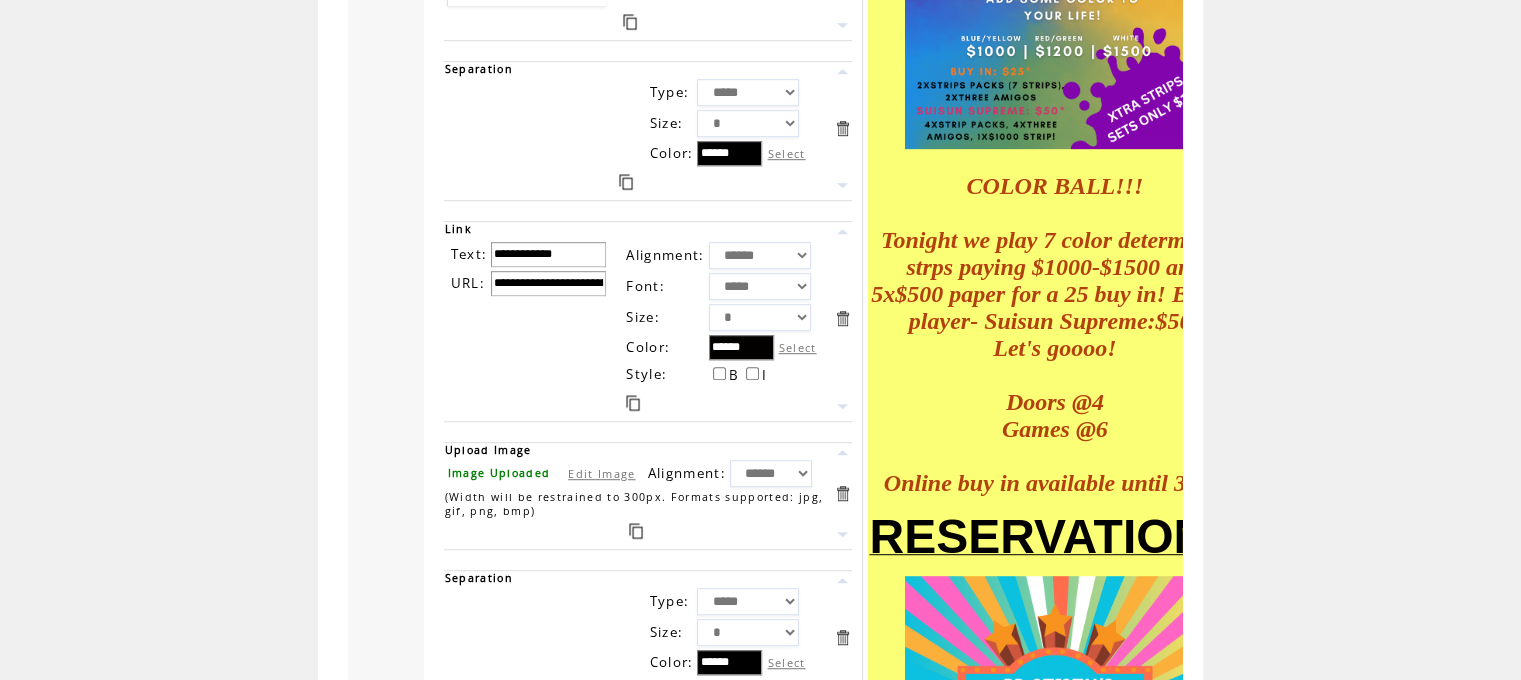 click at bounding box center [626, 182] 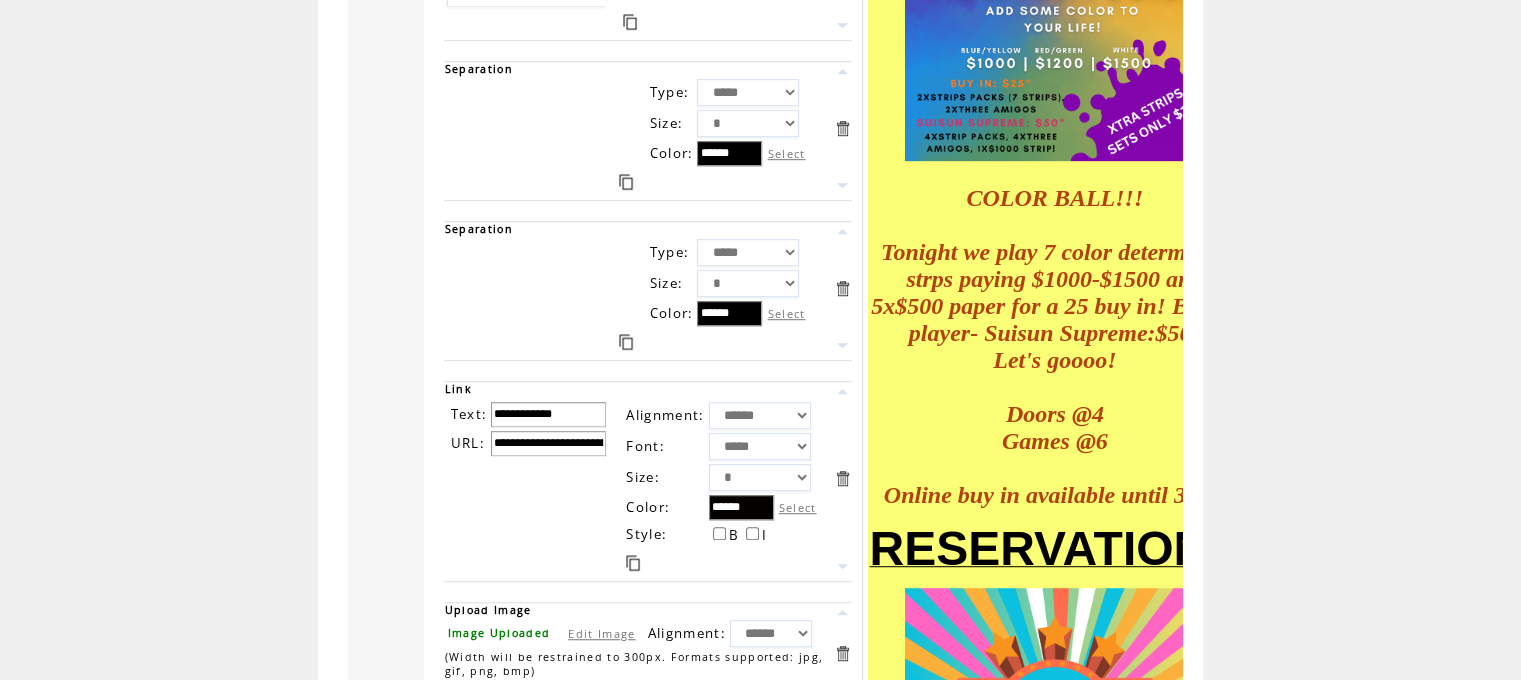 click at bounding box center [842, 391] 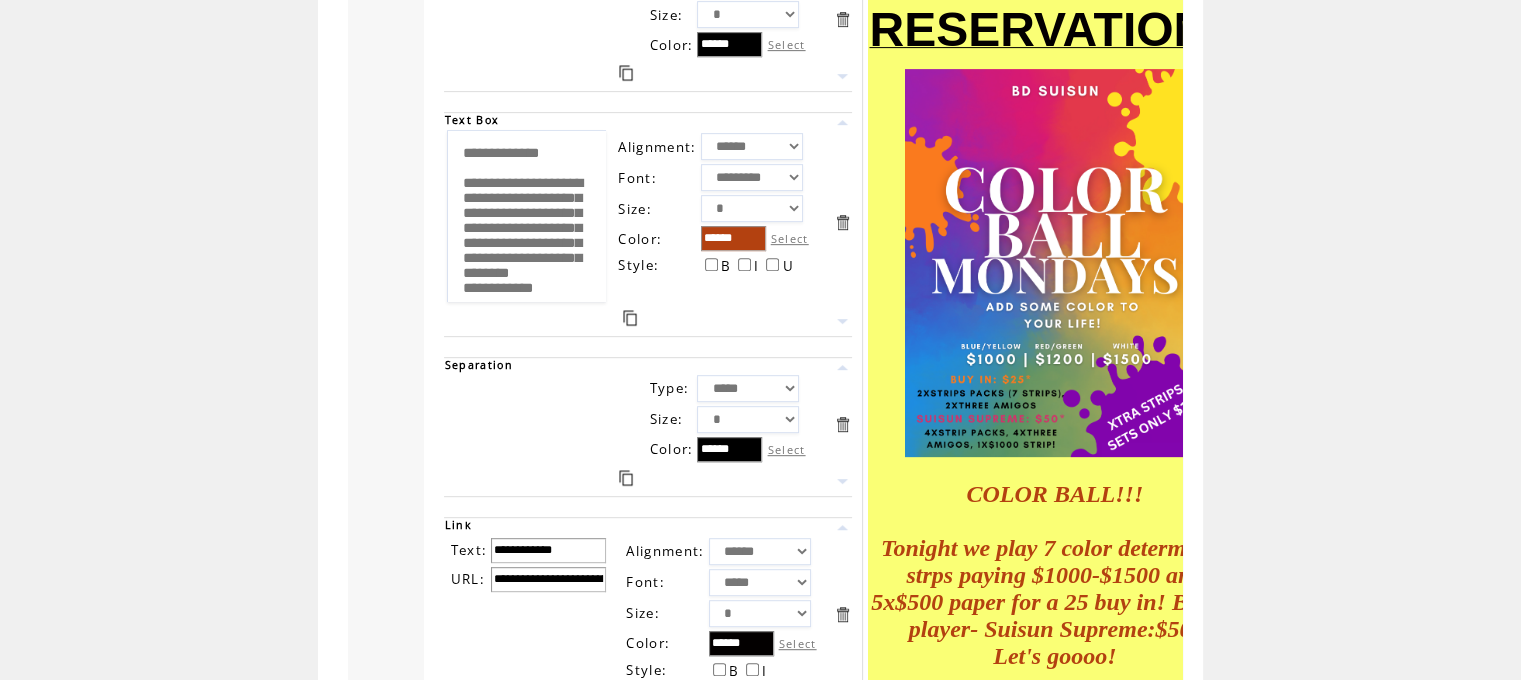 scroll, scrollTop: 944, scrollLeft: 0, axis: vertical 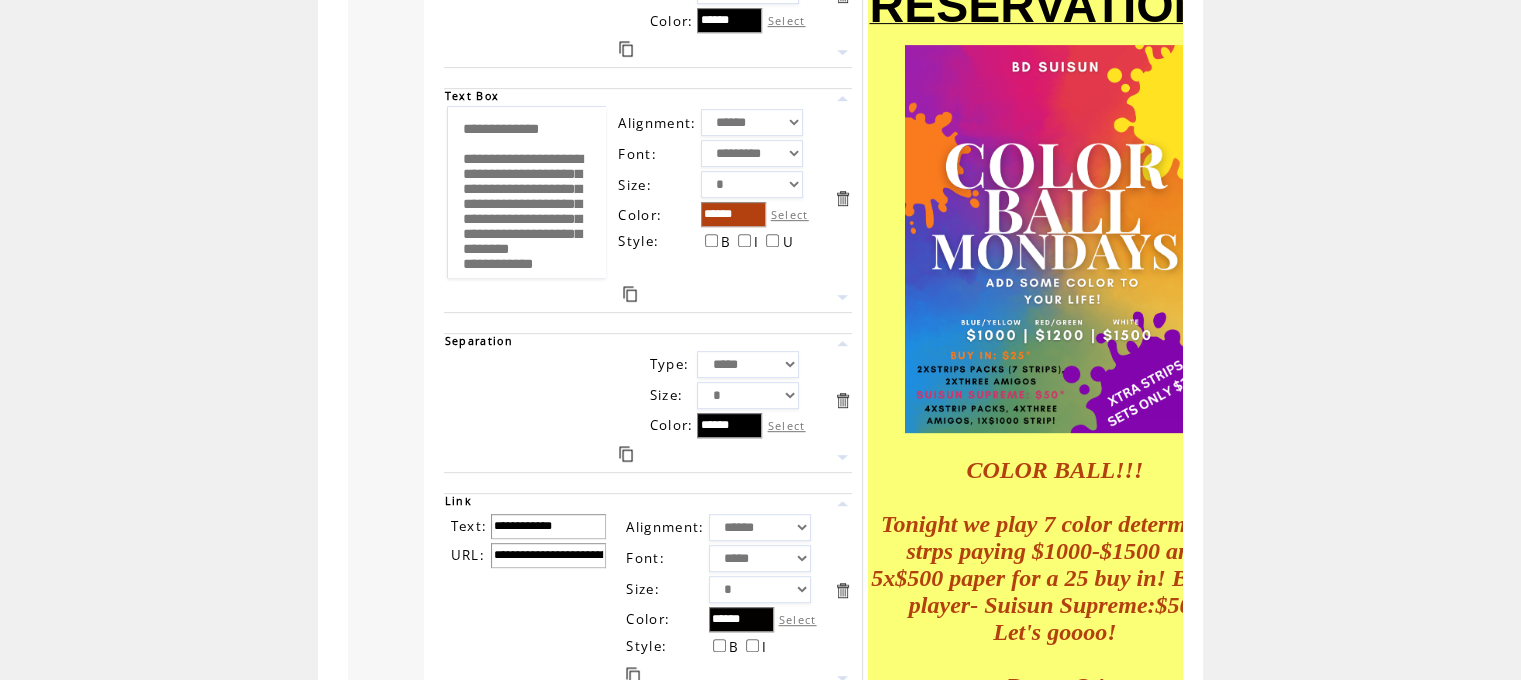 click on "Select" at bounding box center (790, 214) 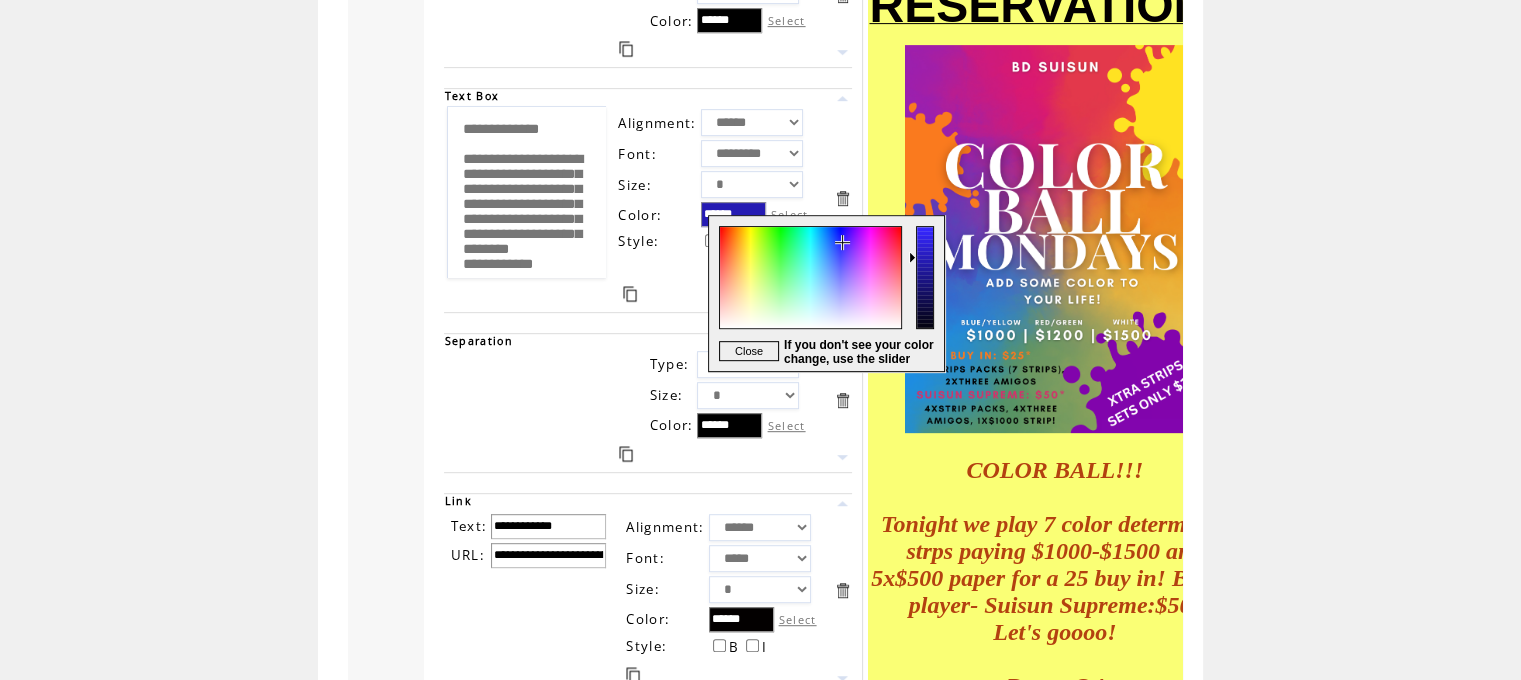 click at bounding box center [809, 293] 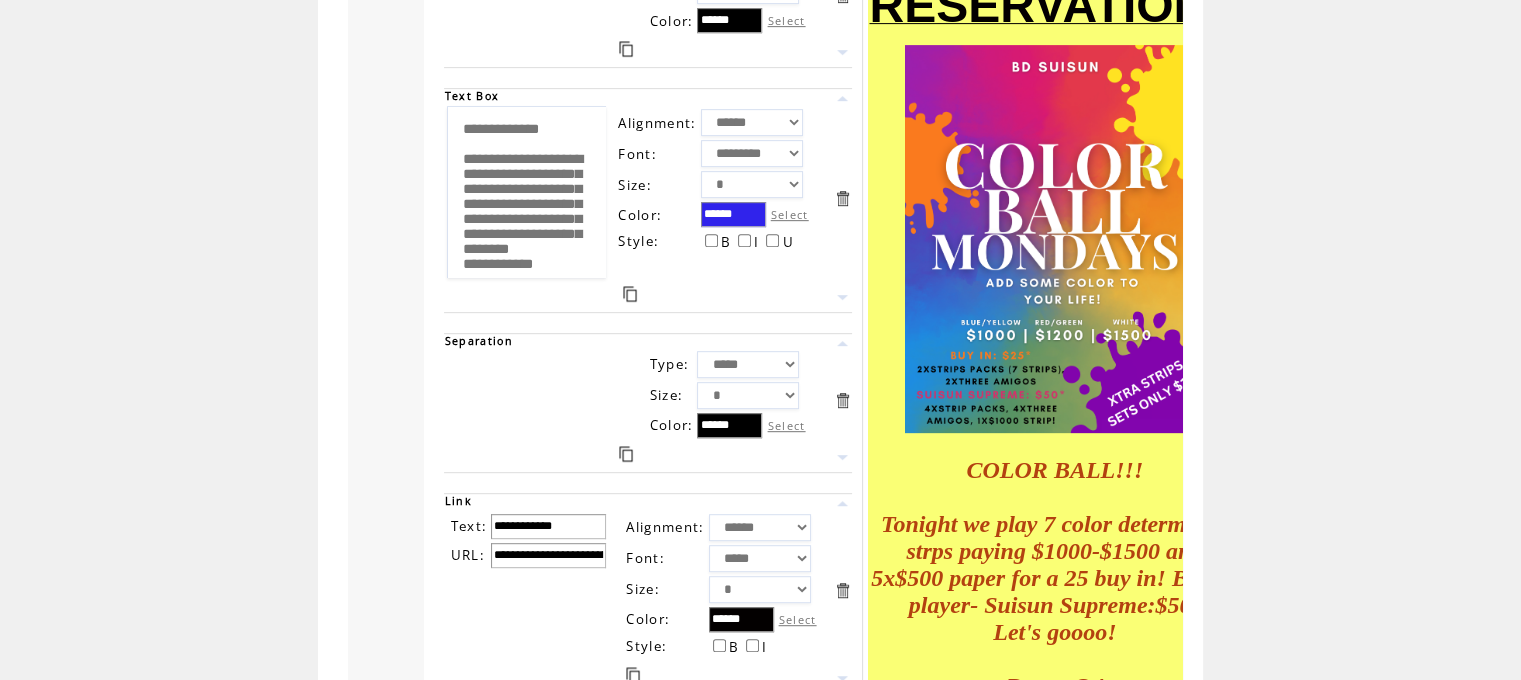 click on "Size:" at bounding box center (635, 185) 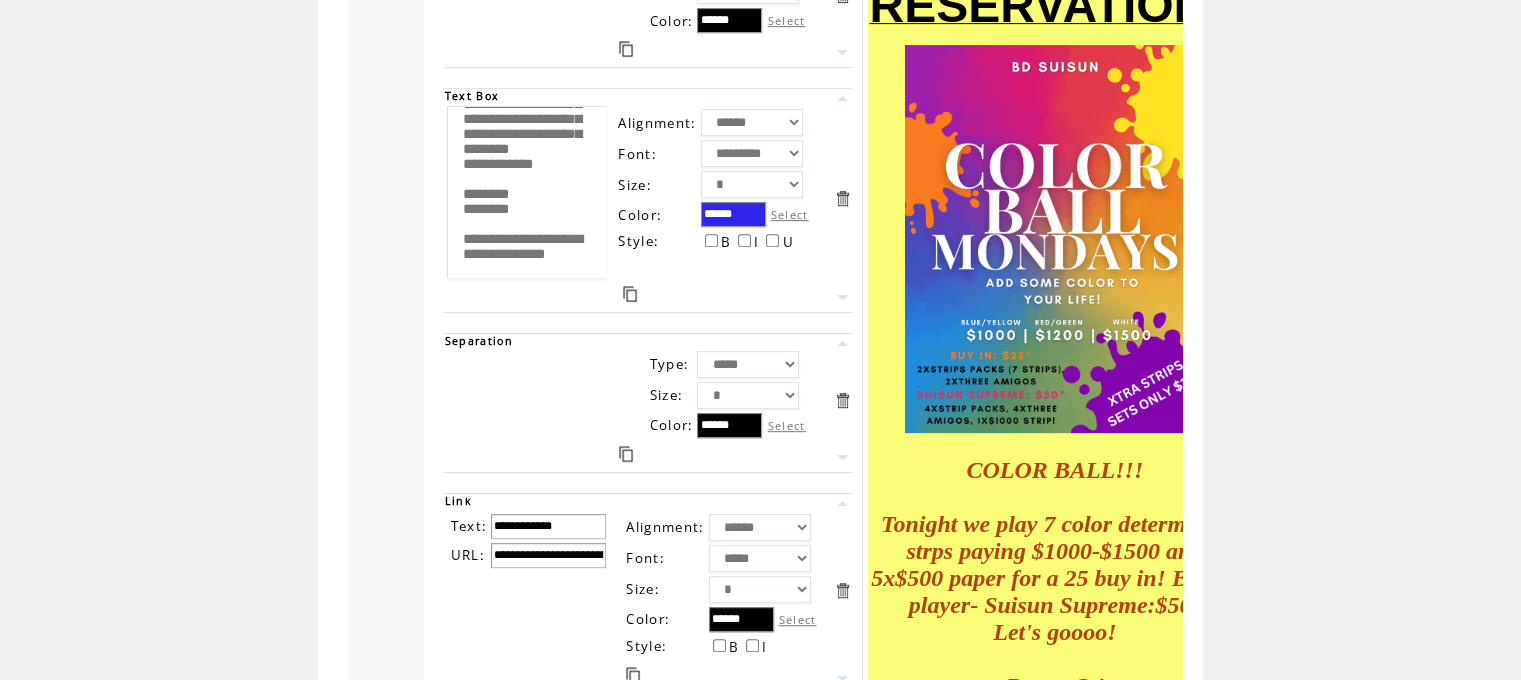 scroll, scrollTop: 0, scrollLeft: 0, axis: both 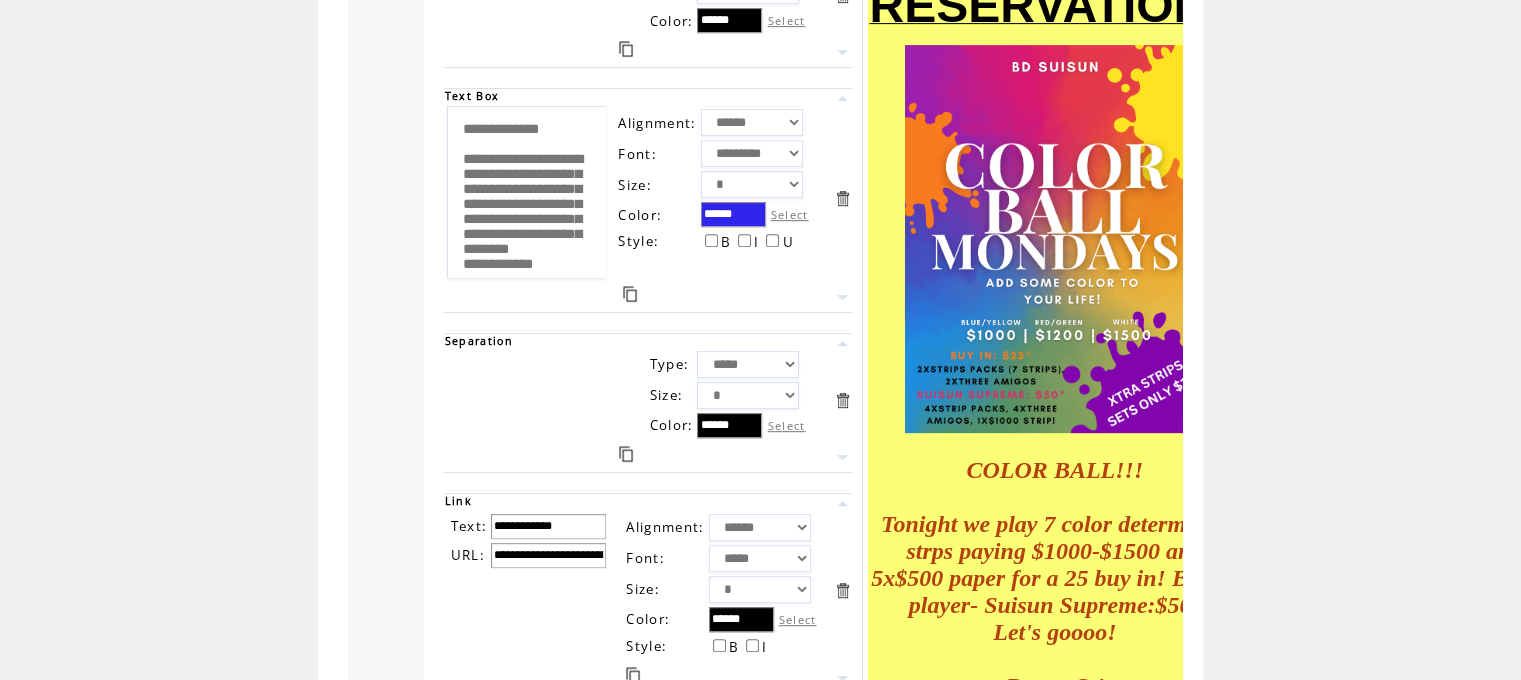 drag, startPoint x: 572, startPoint y: 243, endPoint x: 450, endPoint y: 0, distance: 271.90622 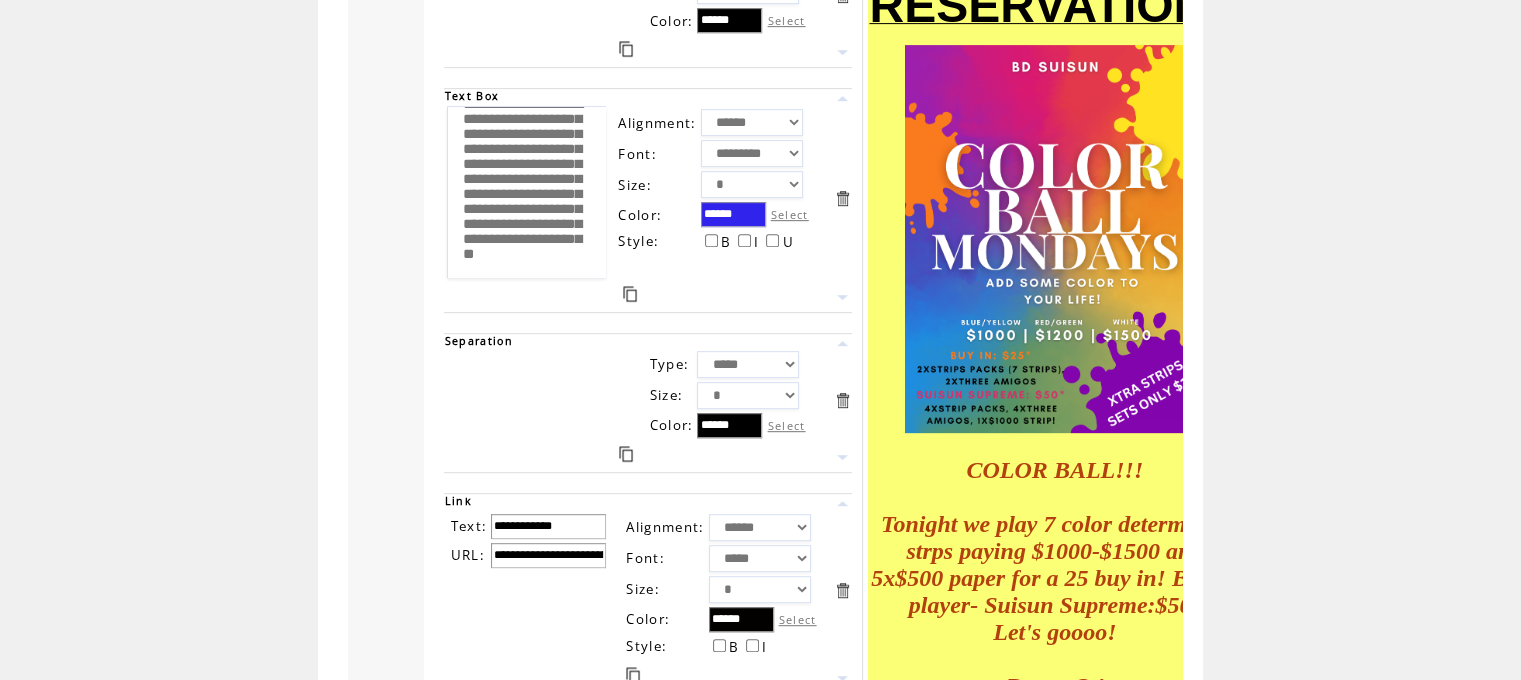 scroll, scrollTop: 205, scrollLeft: 0, axis: vertical 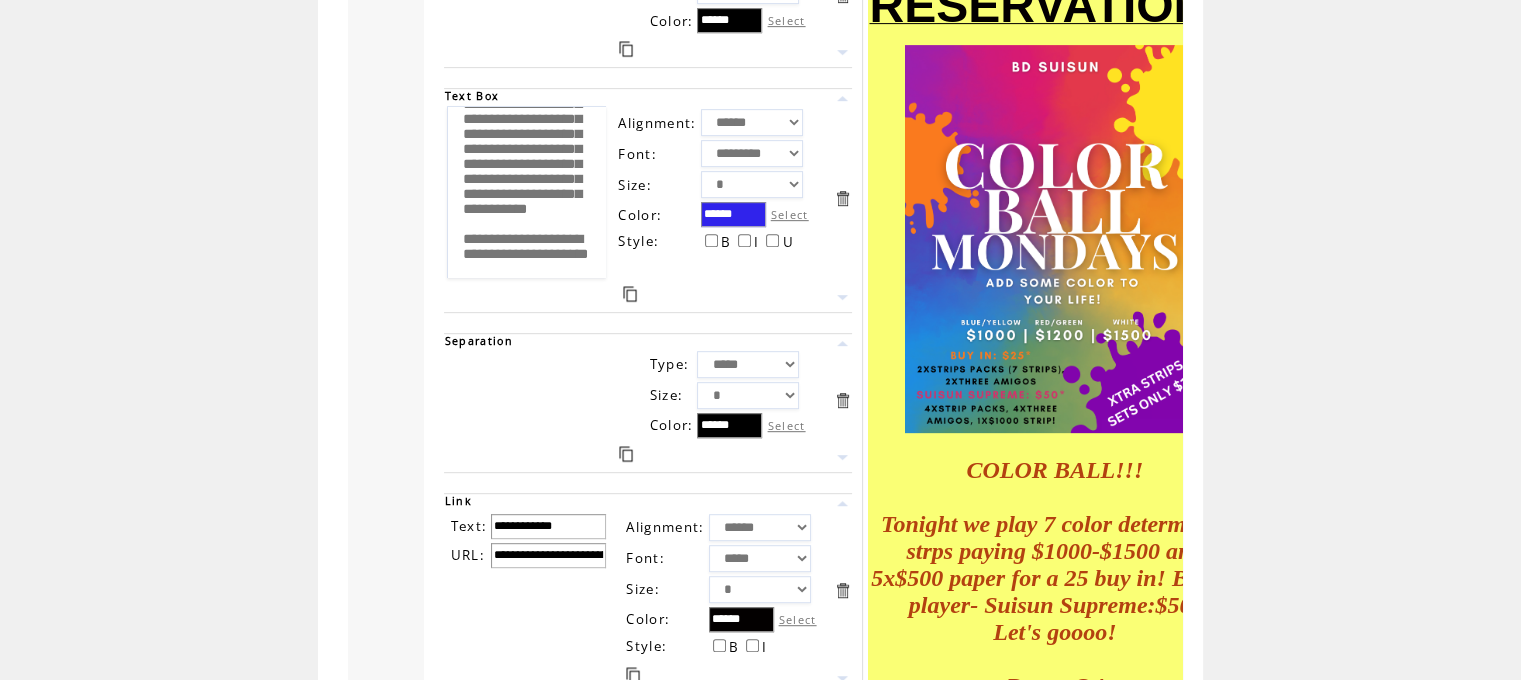 drag, startPoint x: 493, startPoint y: 237, endPoint x: 475, endPoint y: 244, distance: 19.313208 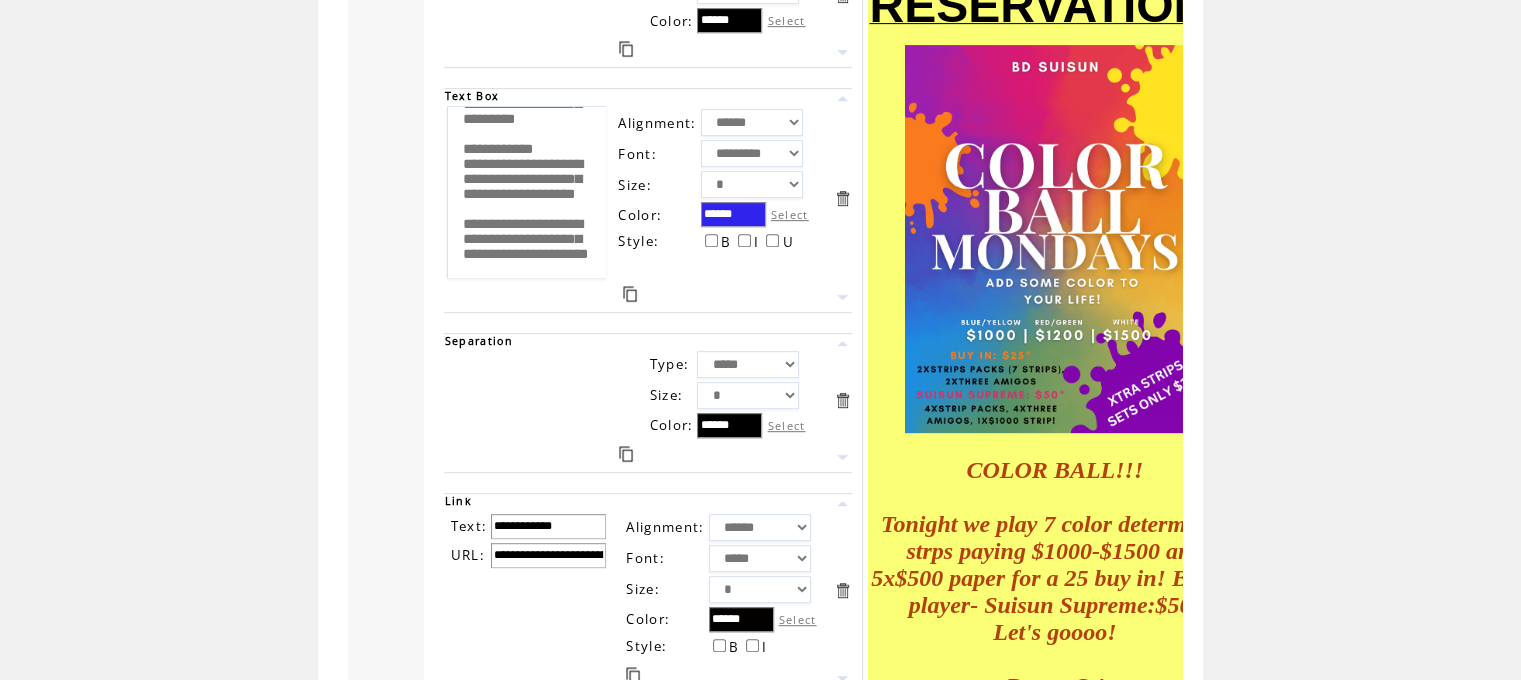 scroll, scrollTop: 625, scrollLeft: 0, axis: vertical 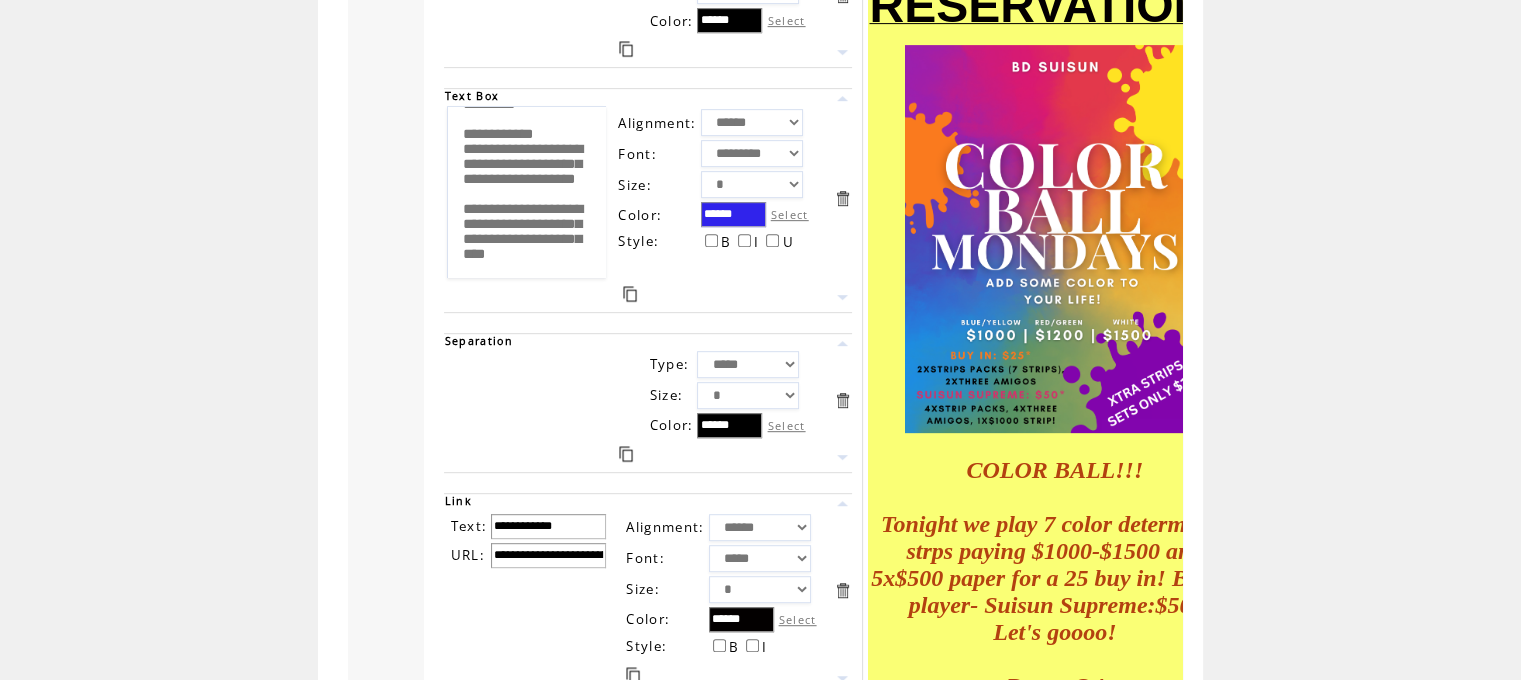 click on "**********" at bounding box center [526, 192] 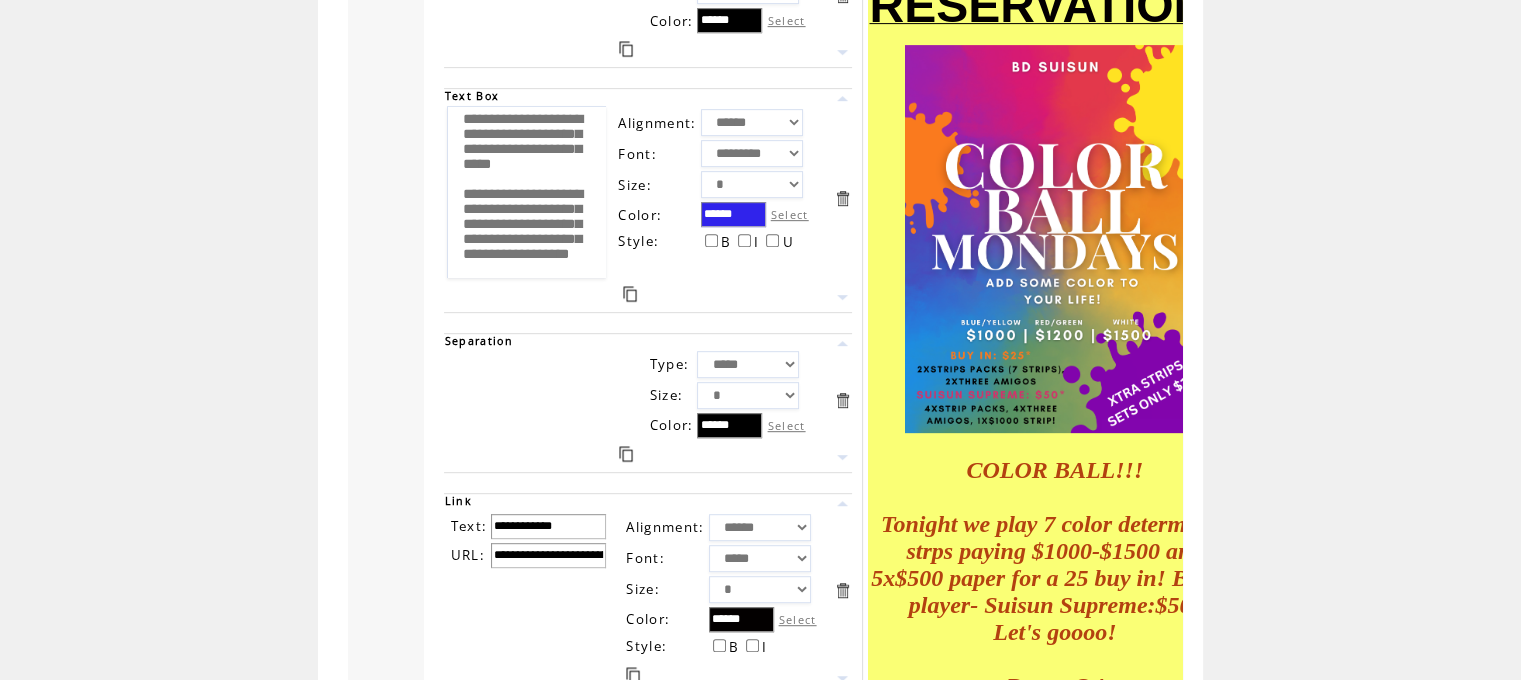 scroll, scrollTop: 825, scrollLeft: 0, axis: vertical 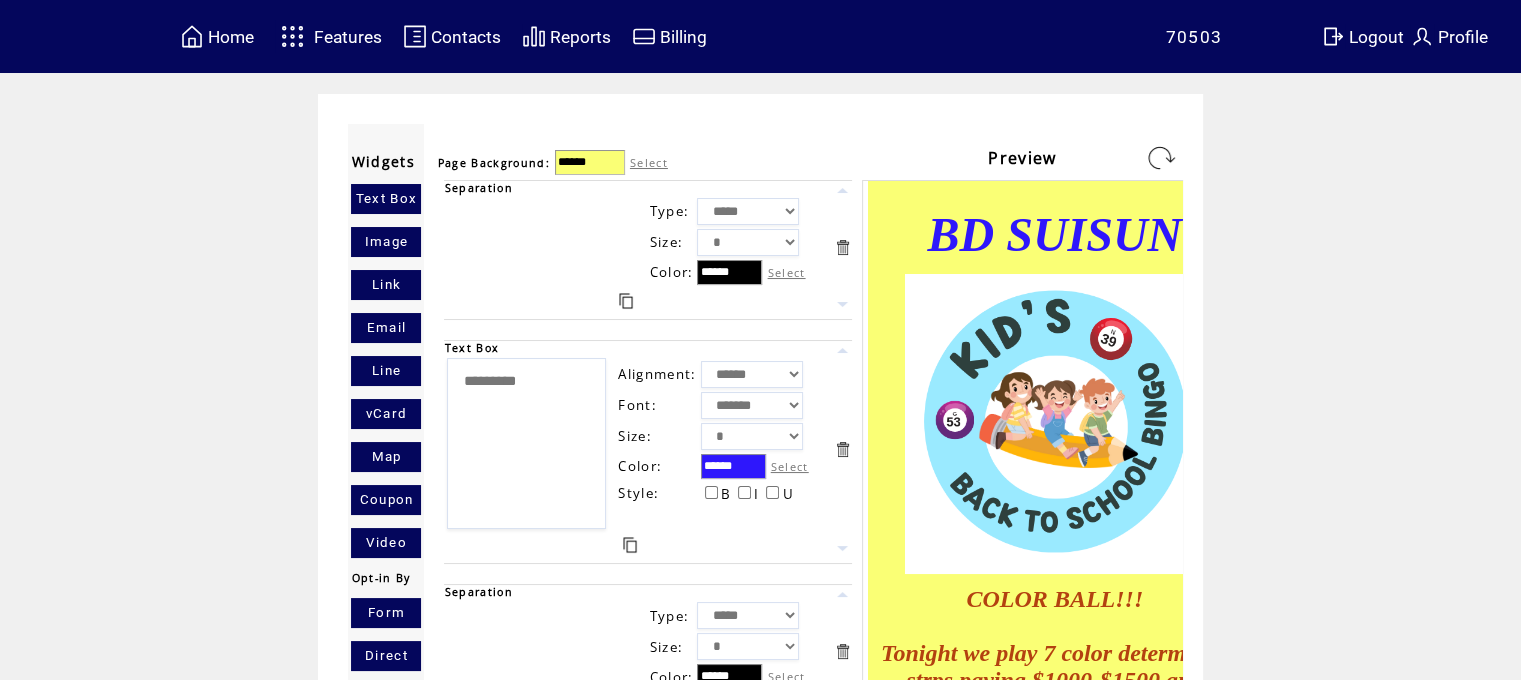 type on "**********" 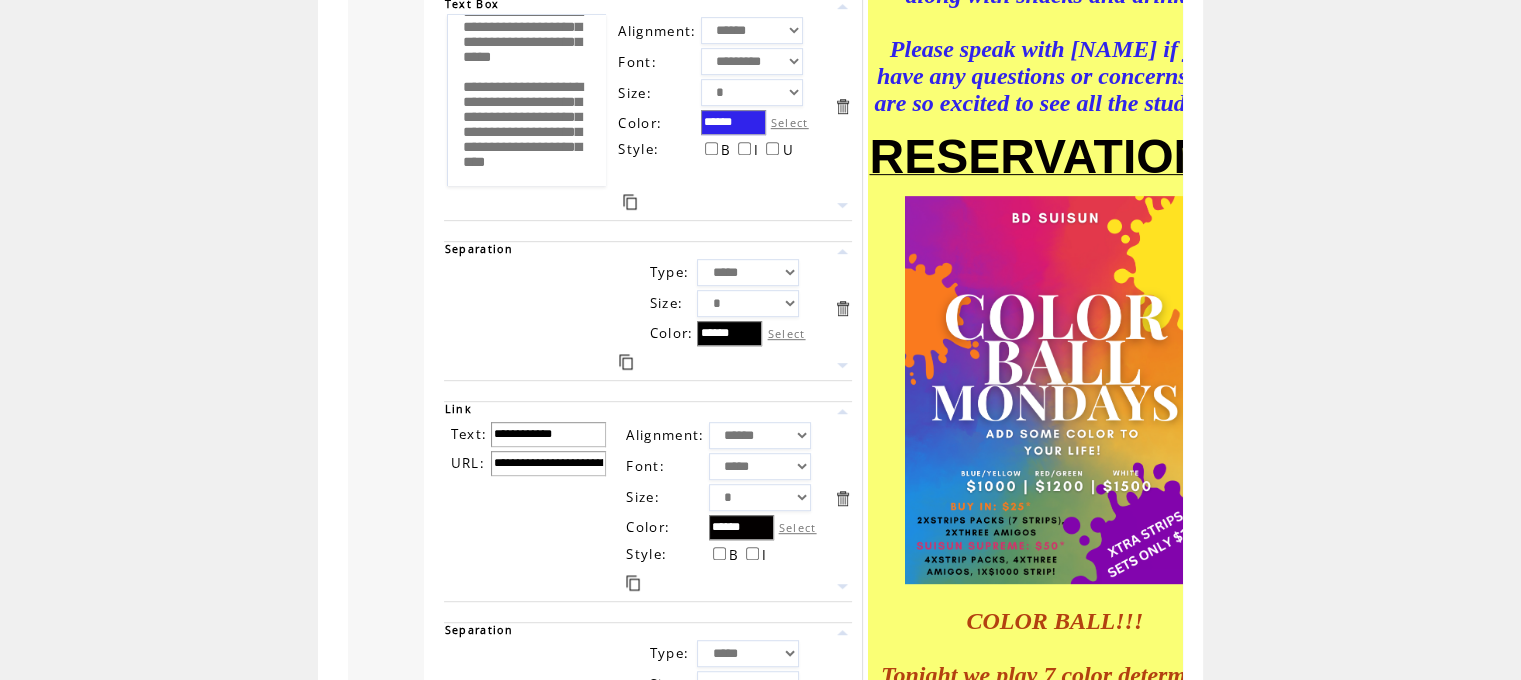 scroll, scrollTop: 1022, scrollLeft: 0, axis: vertical 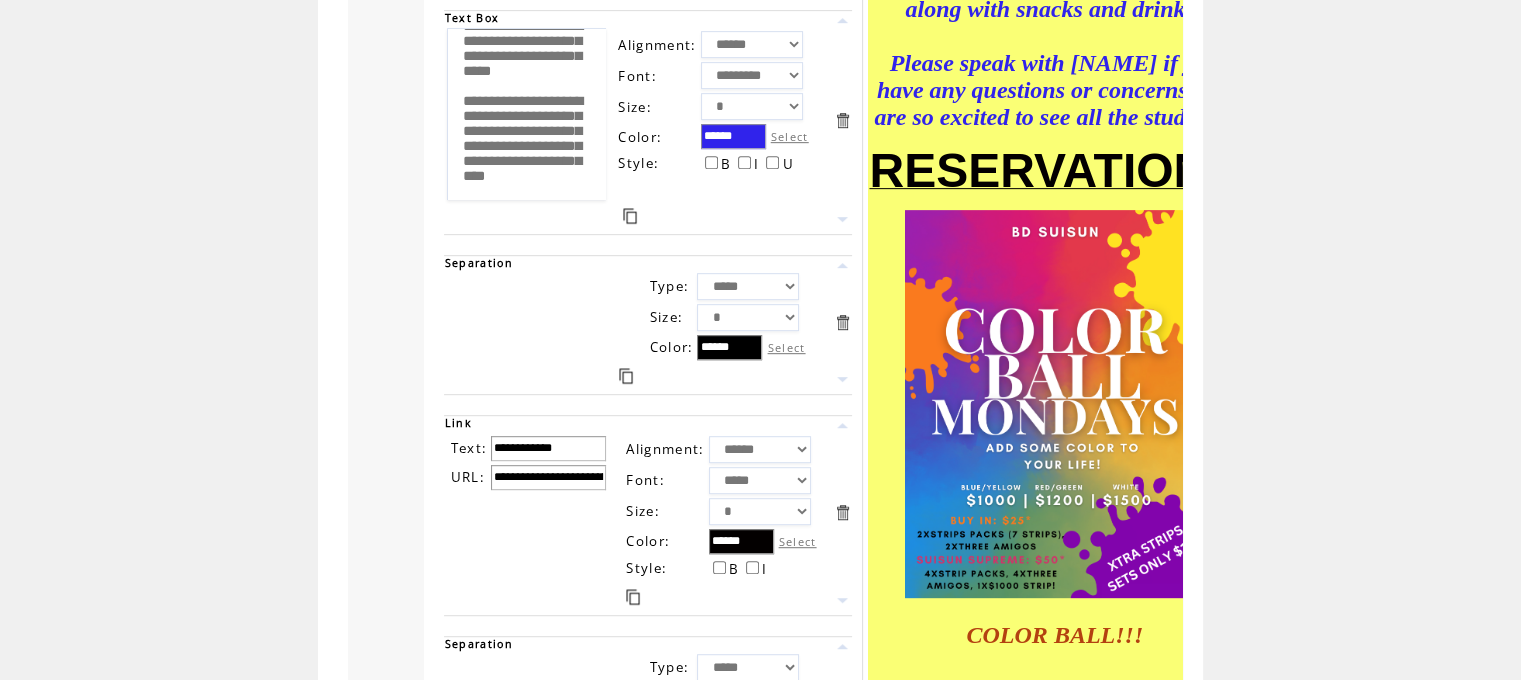 drag, startPoint x: 604, startPoint y: 434, endPoint x: 0, endPoint y: 367, distance: 607.7047 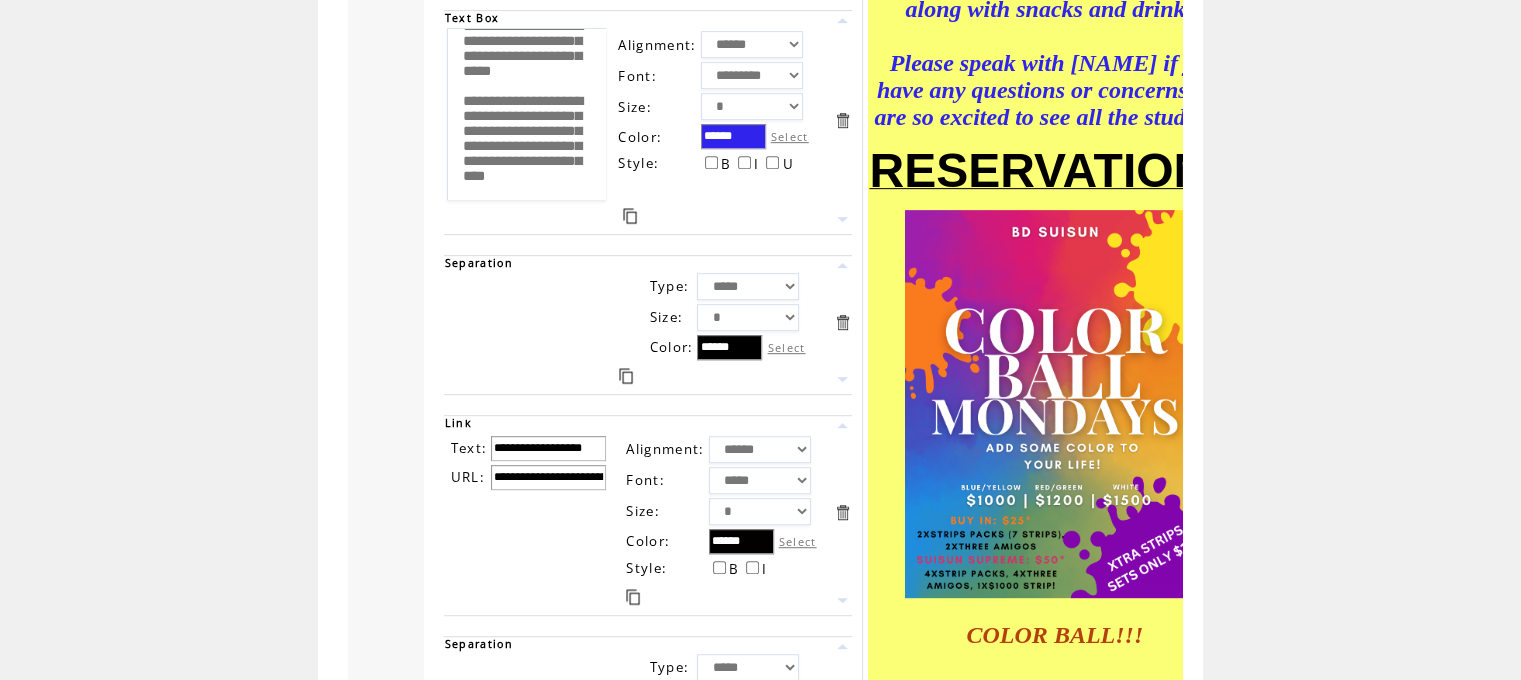 scroll, scrollTop: 0, scrollLeft: 7, axis: horizontal 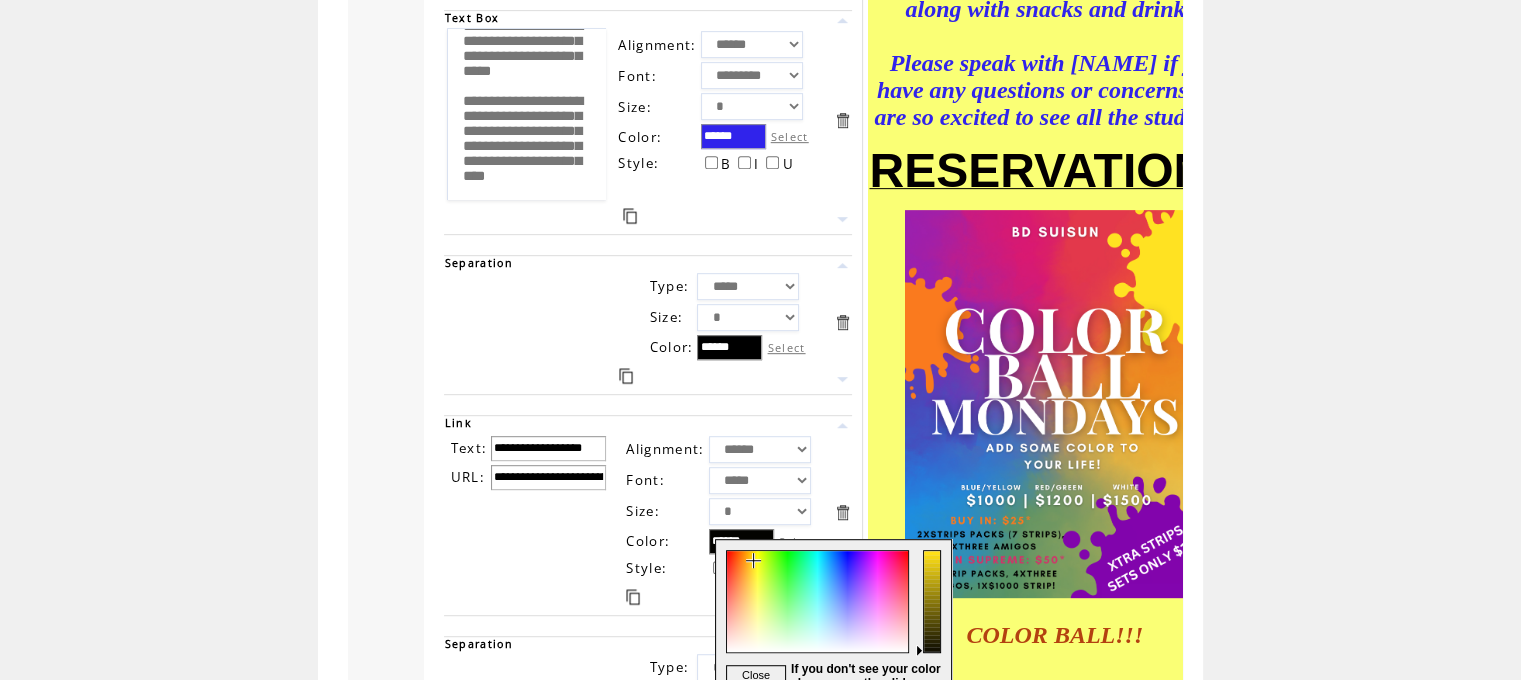 click at bounding box center [816, 617] 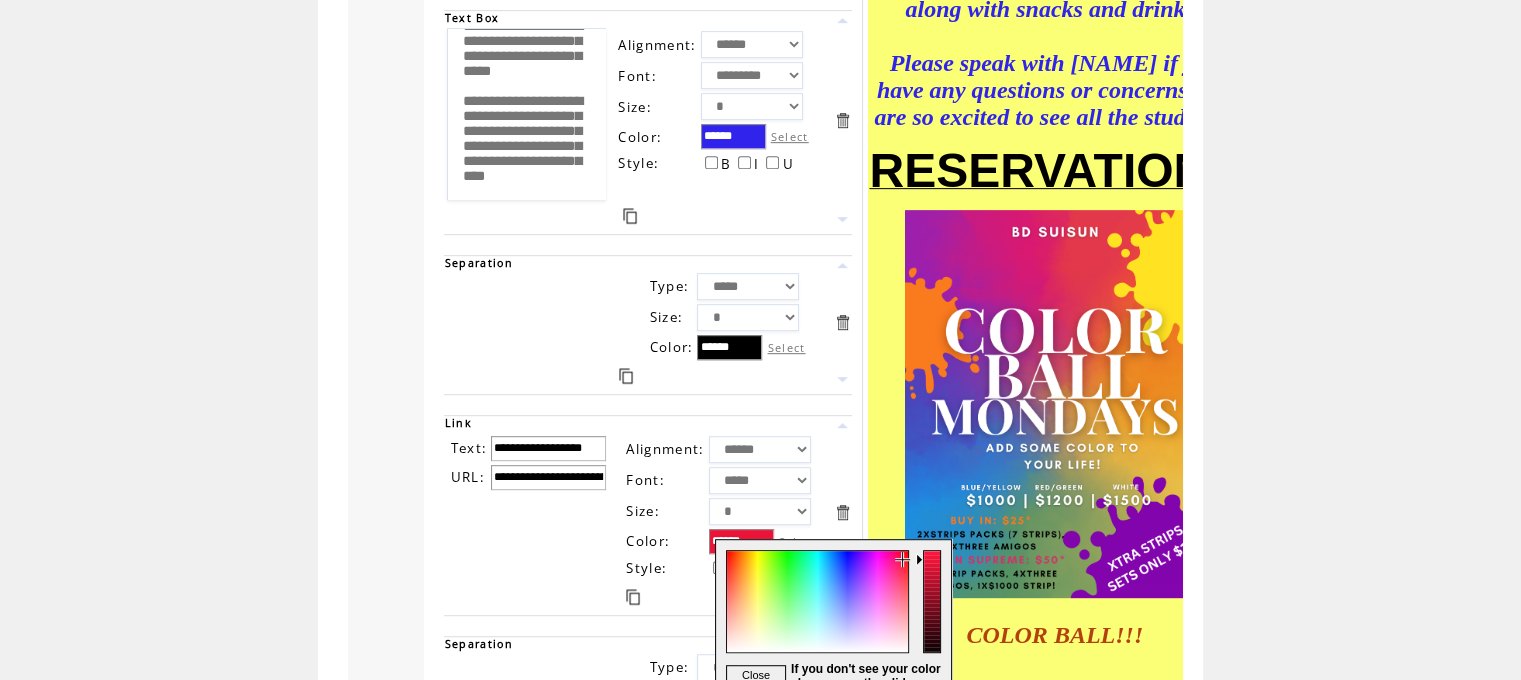 click at bounding box center (933, 617) 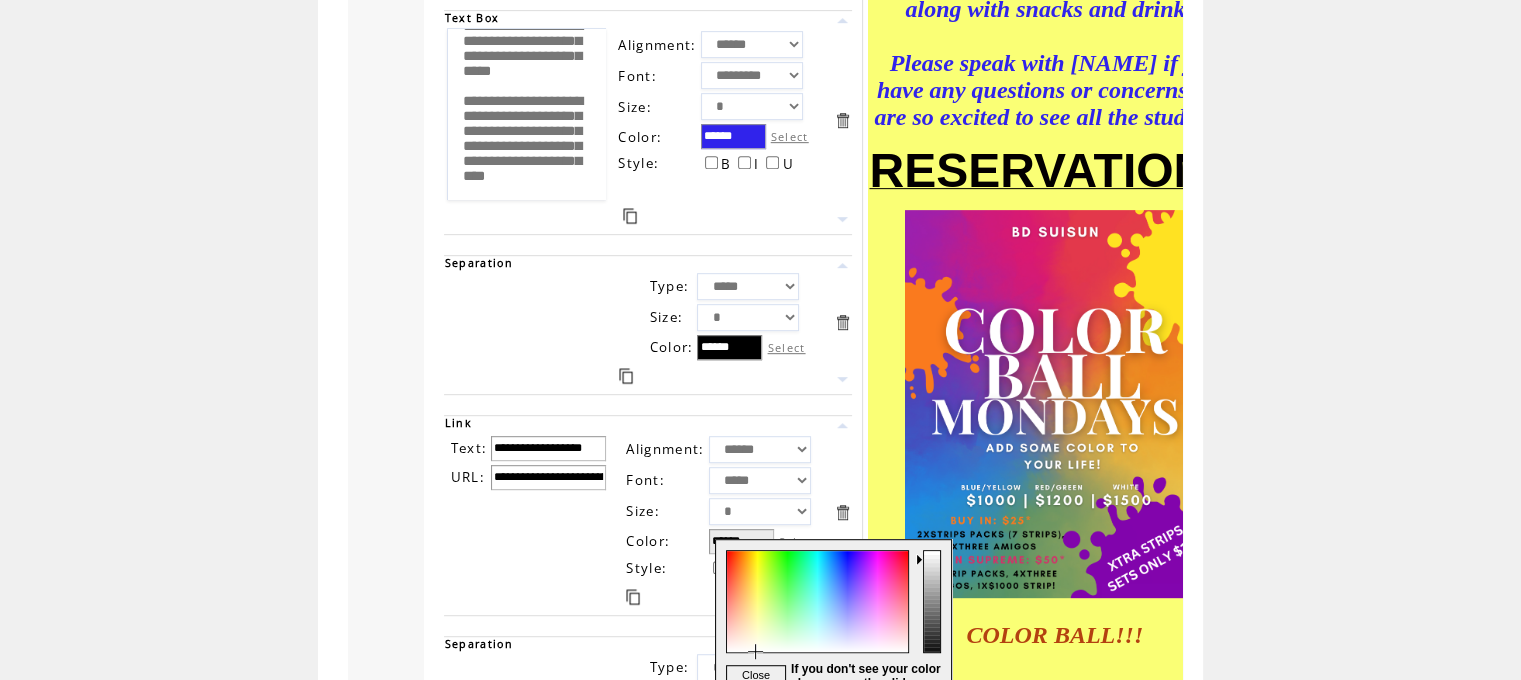 click at bounding box center [816, 617] 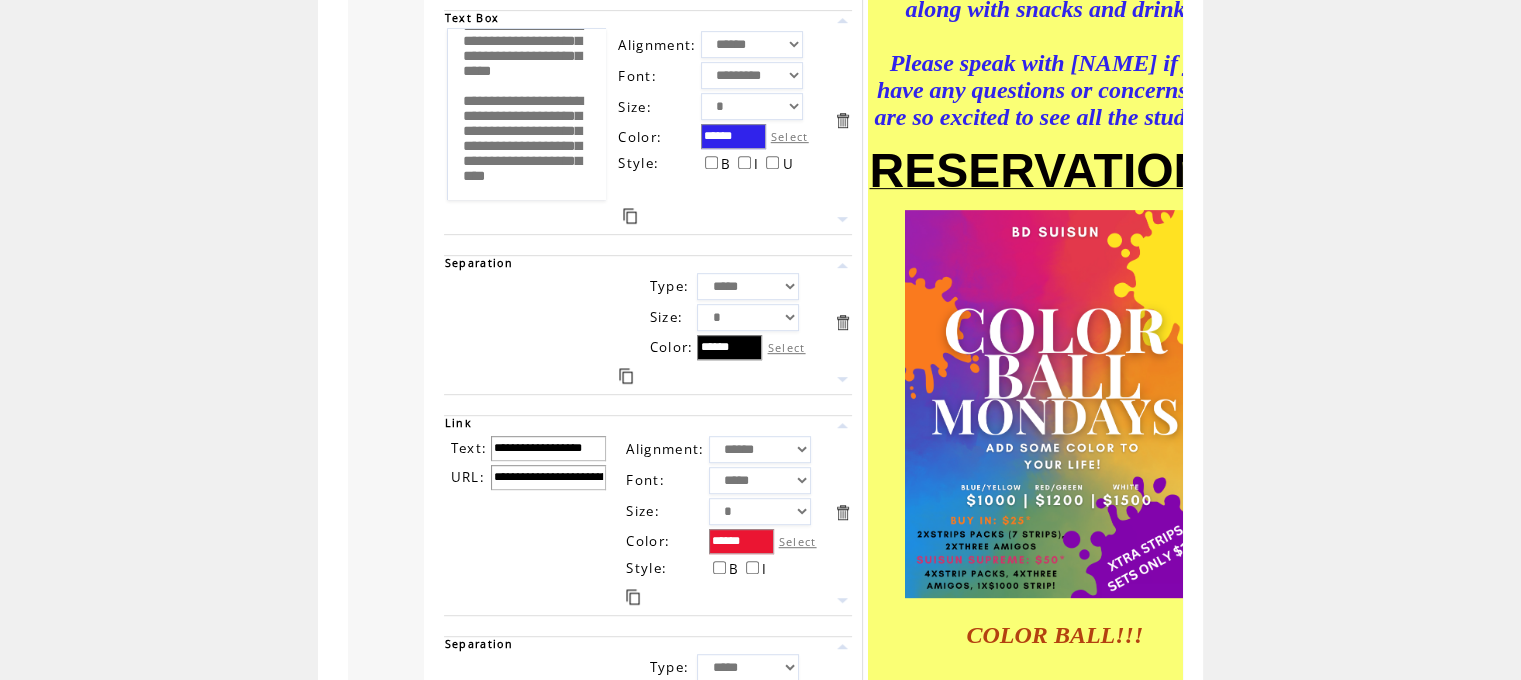 scroll, scrollTop: 0, scrollLeft: 0, axis: both 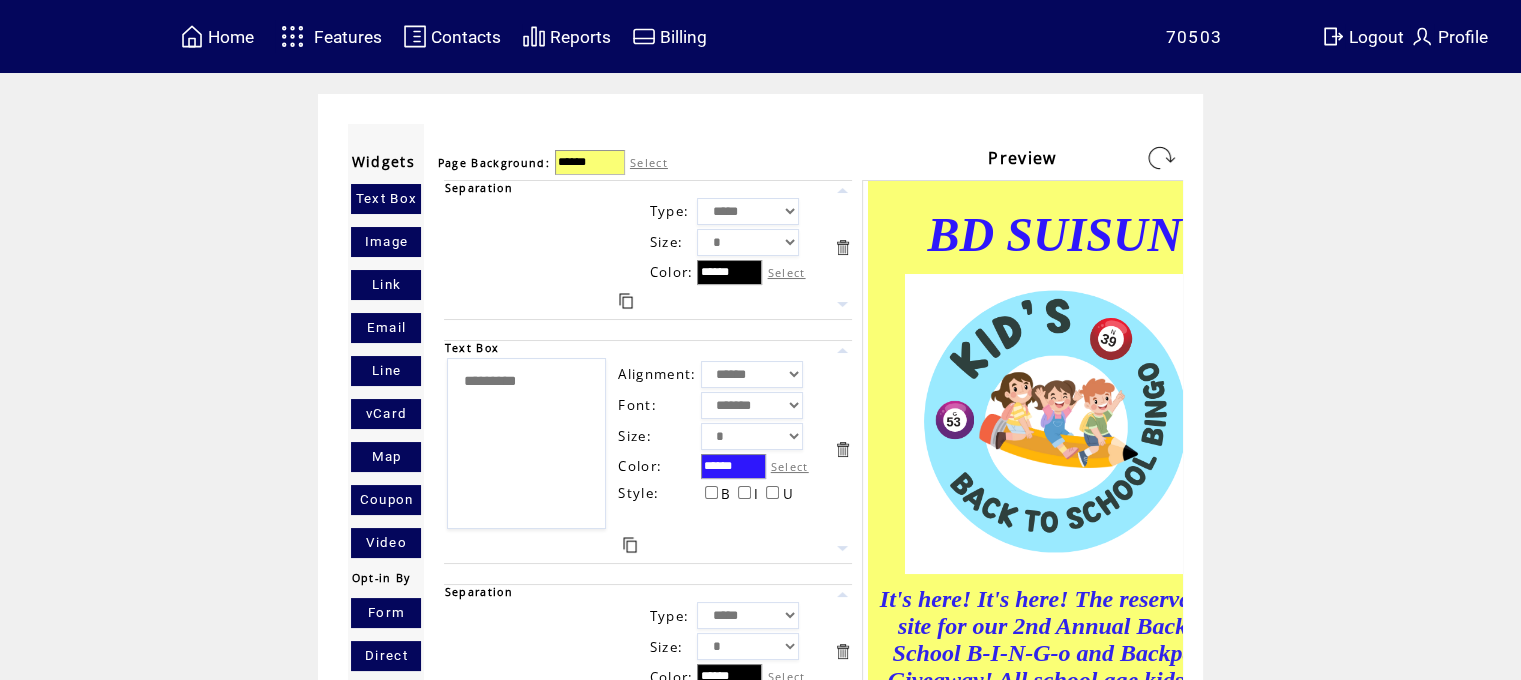 click at bounding box center [1161, 158] 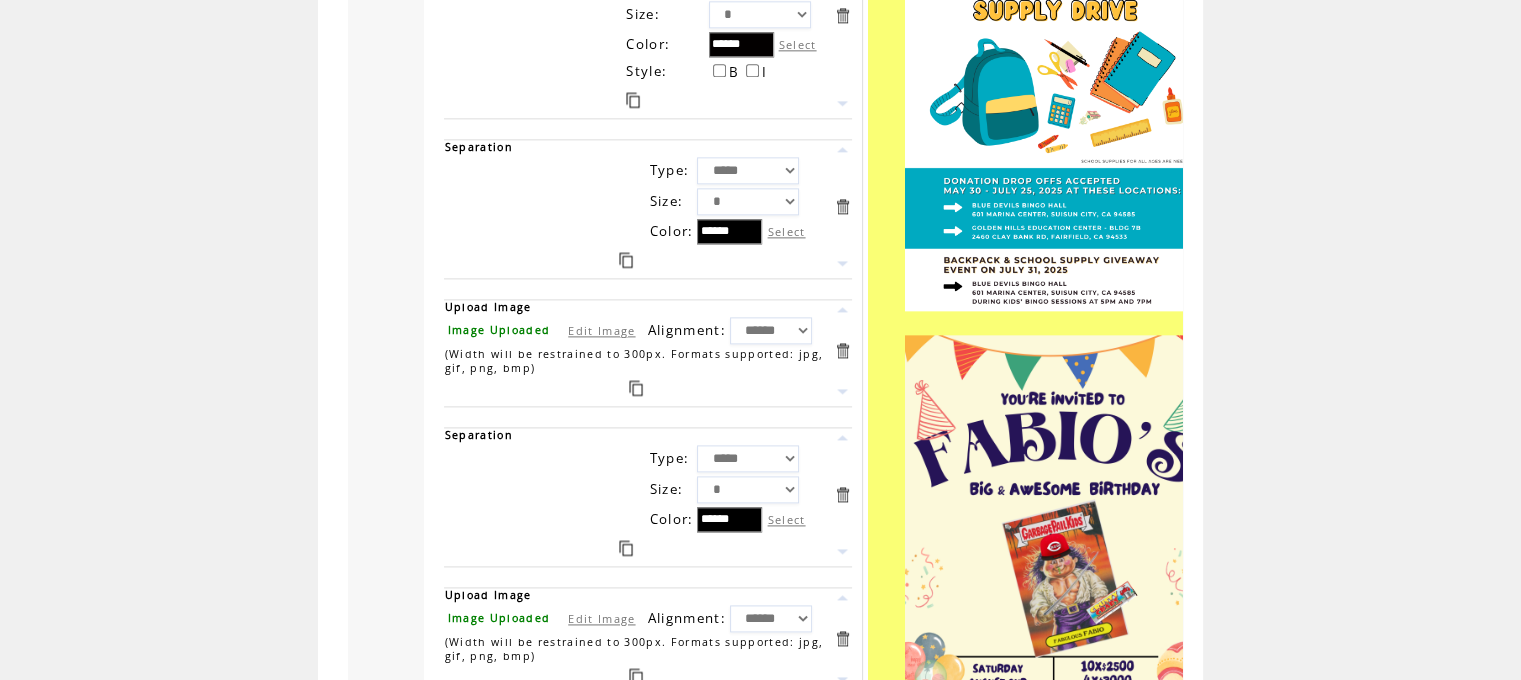 scroll, scrollTop: 2608, scrollLeft: 0, axis: vertical 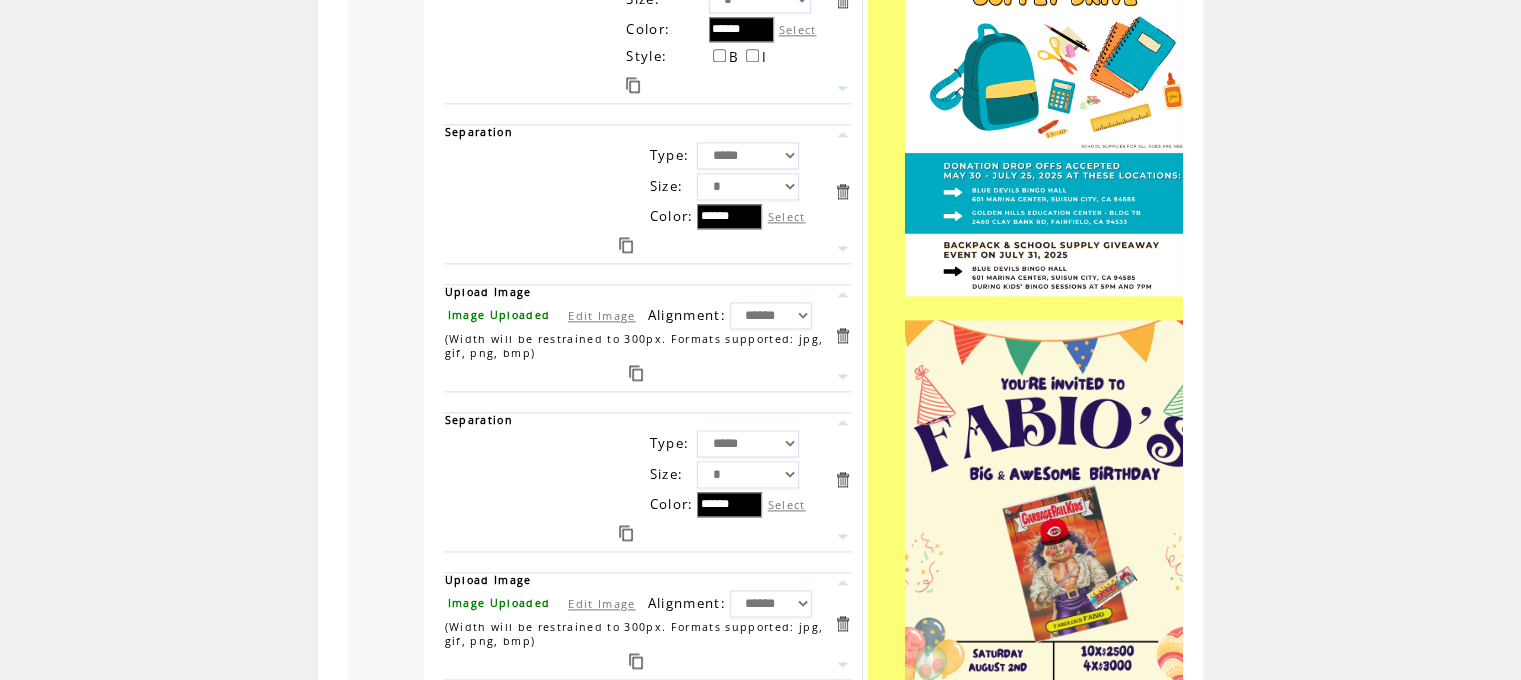 click at bounding box center (636, 373) 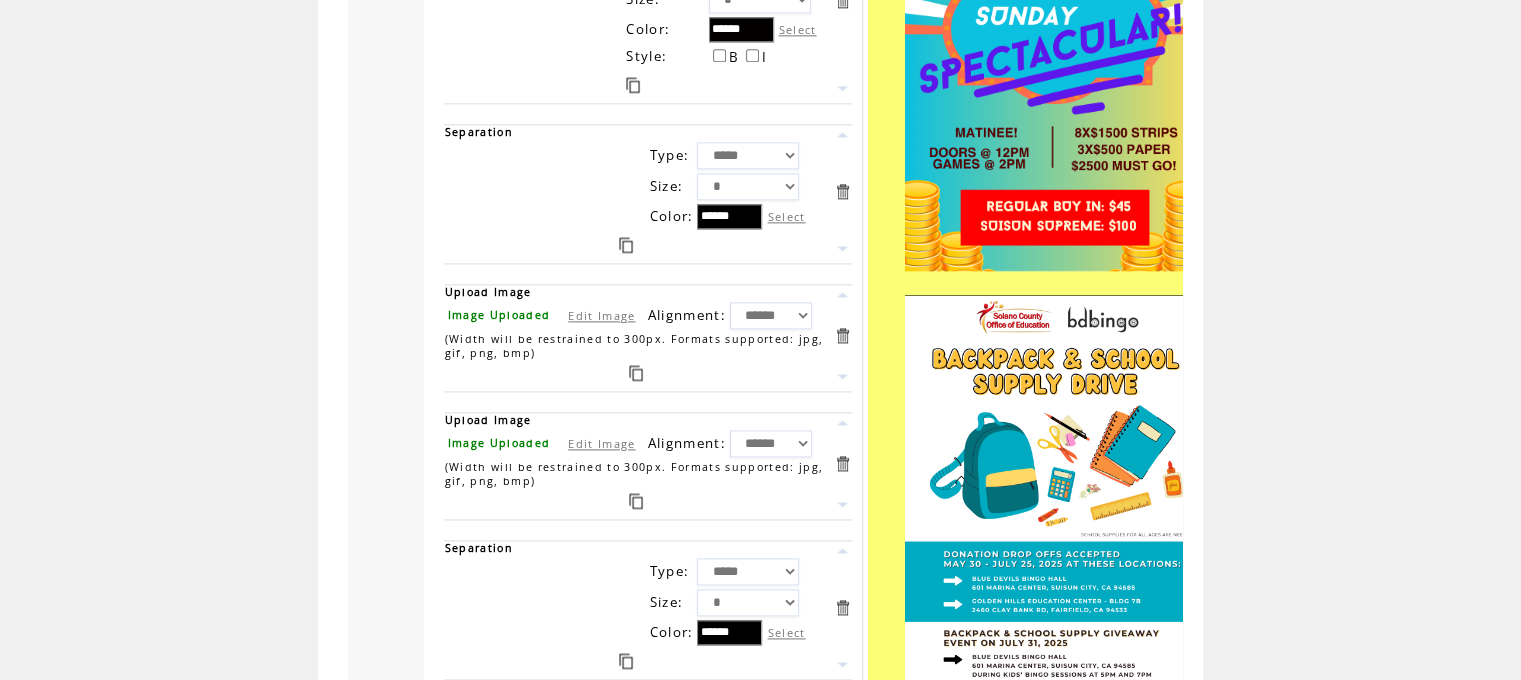 click at bounding box center (626, 245) 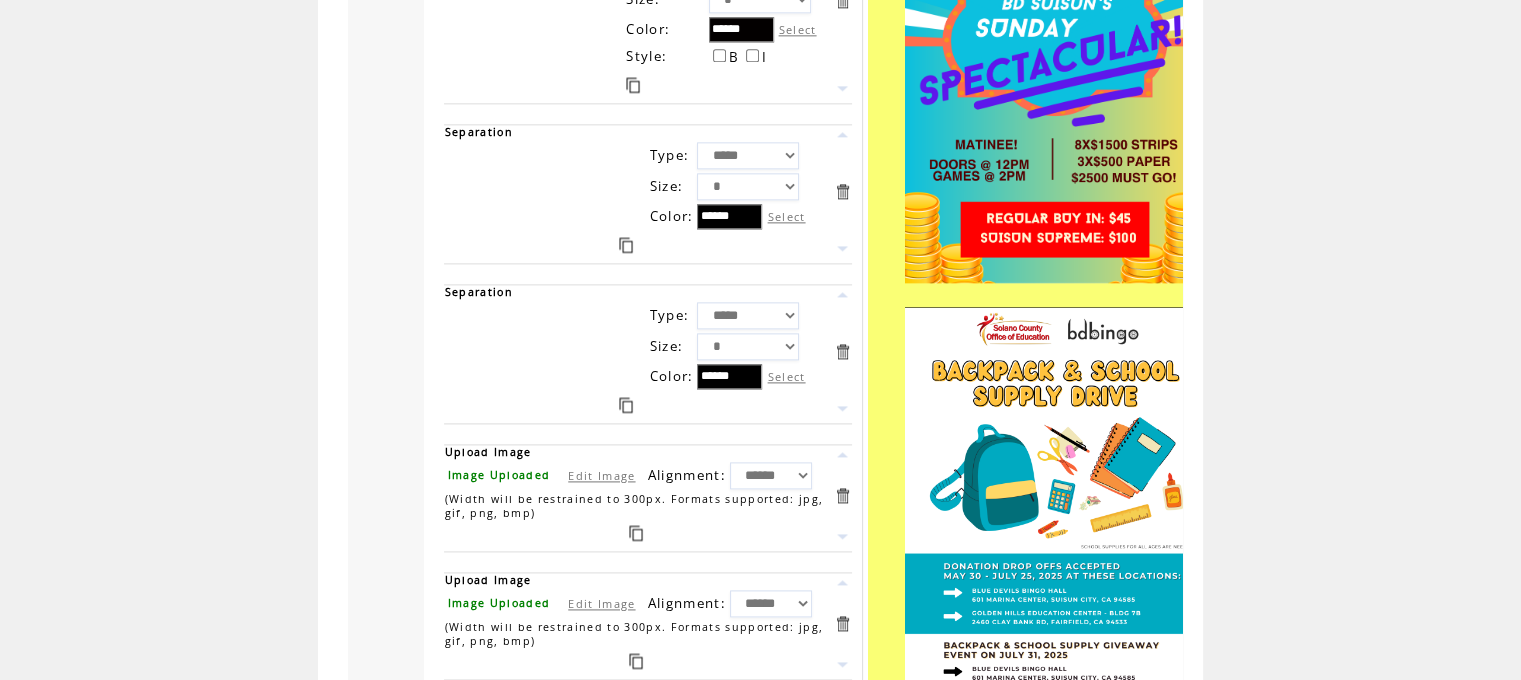 click at bounding box center (842, 454) 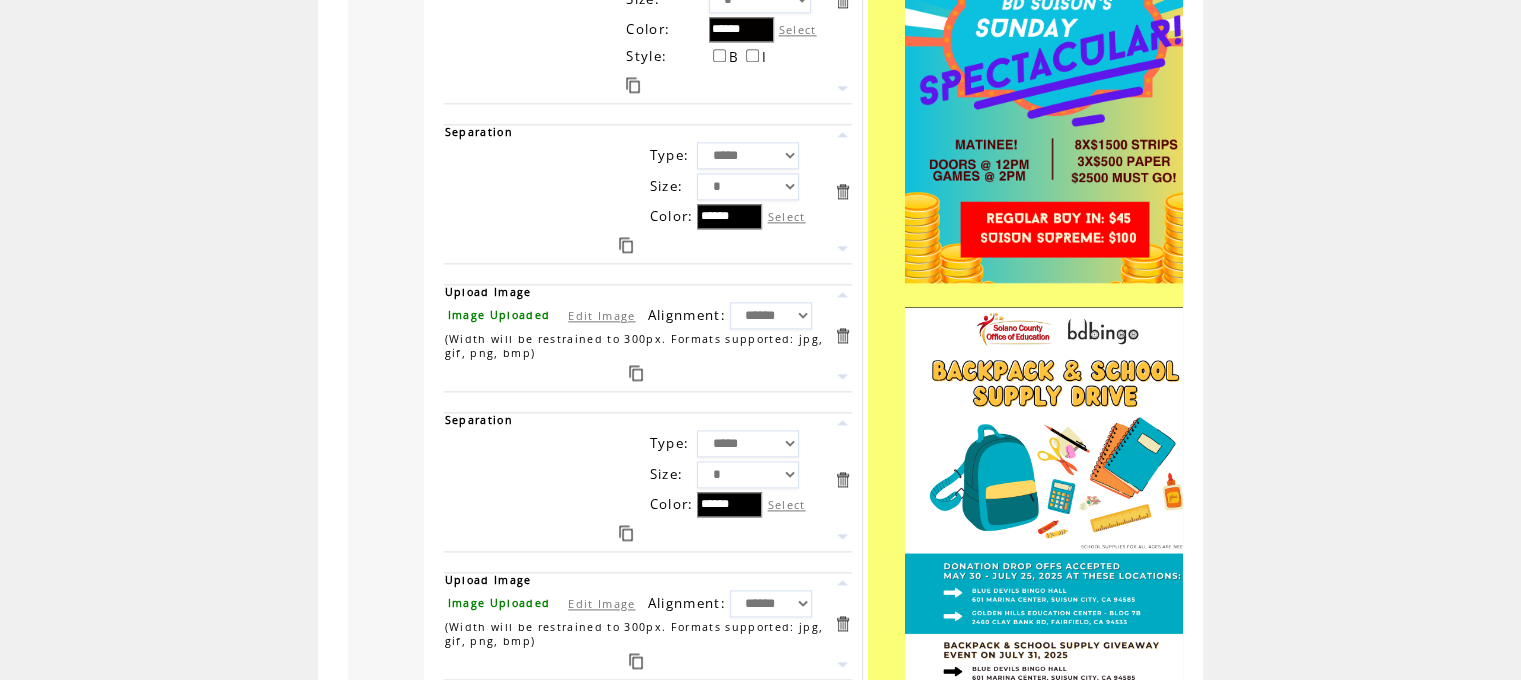 click on "Edit Image" at bounding box center [601, 315] 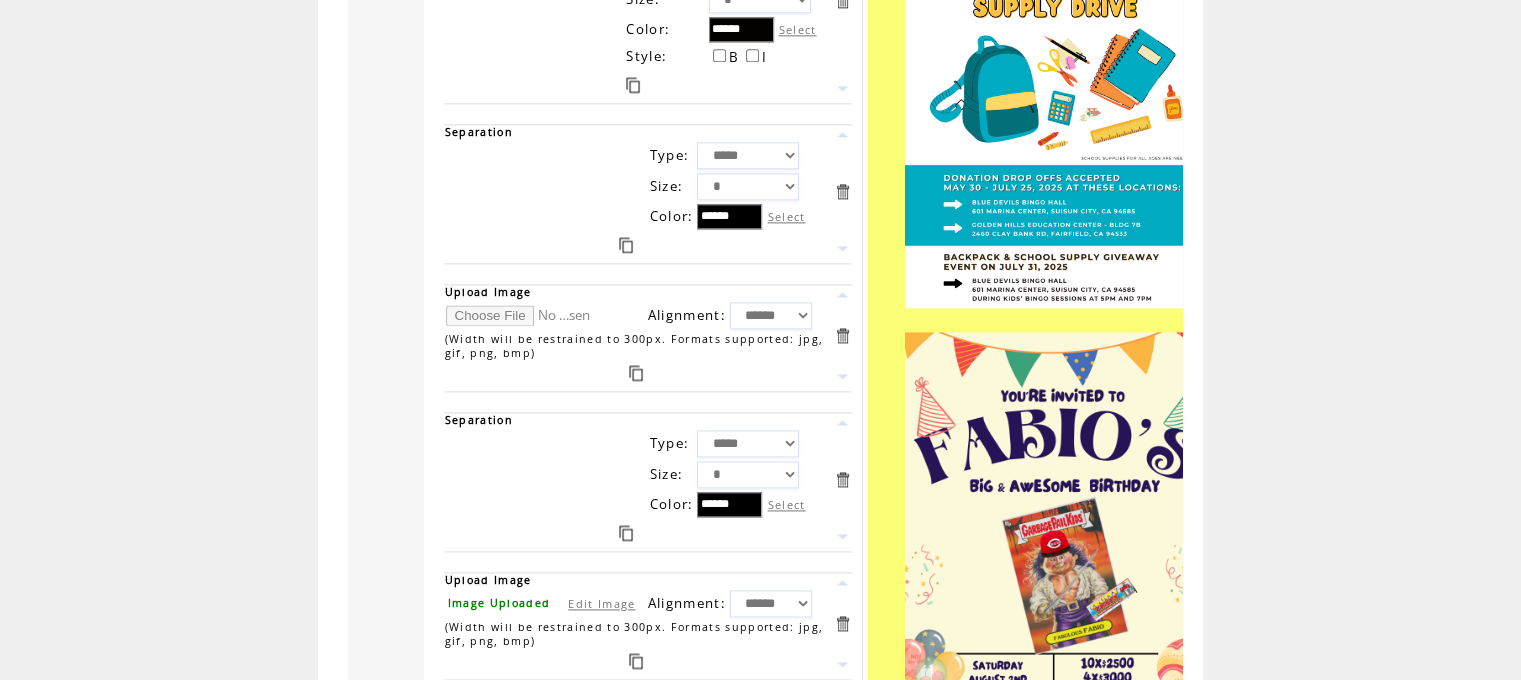 click at bounding box center [521, 315] 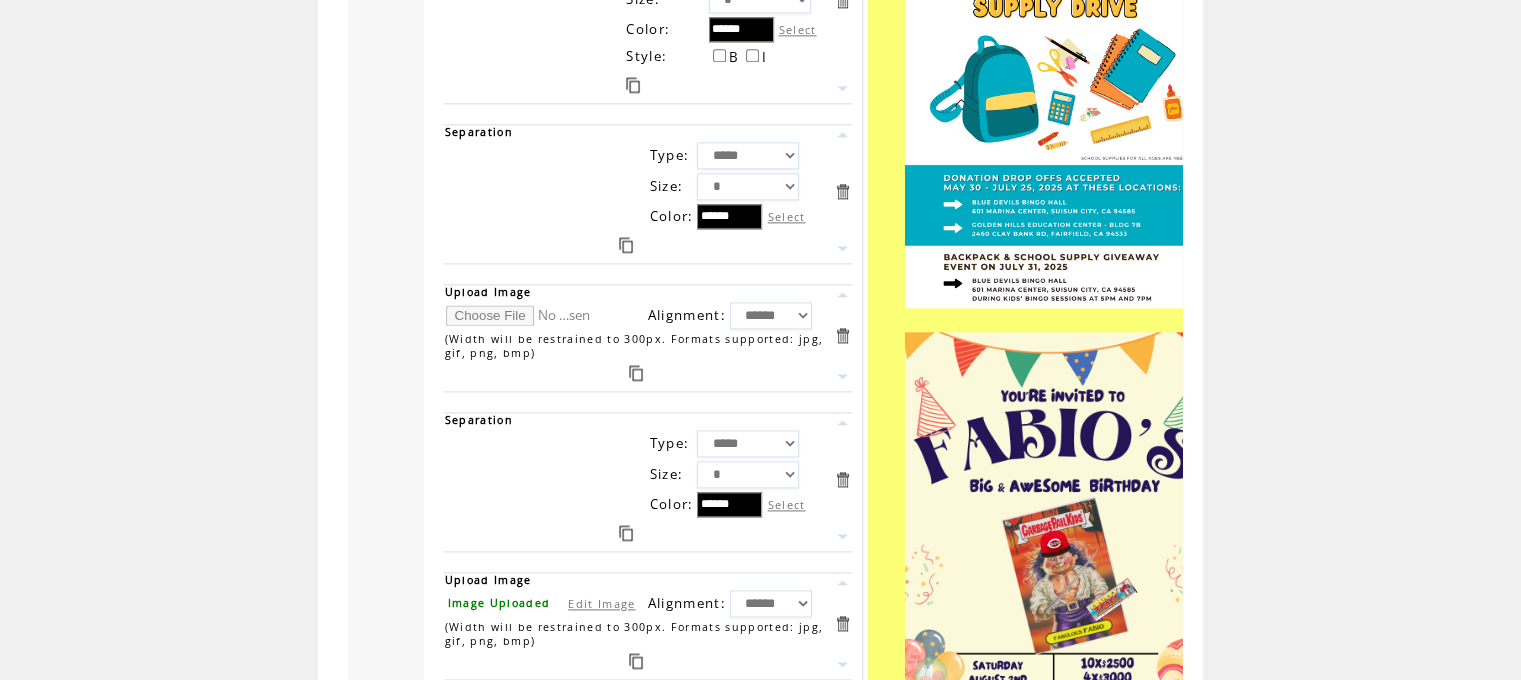 type on "**********" 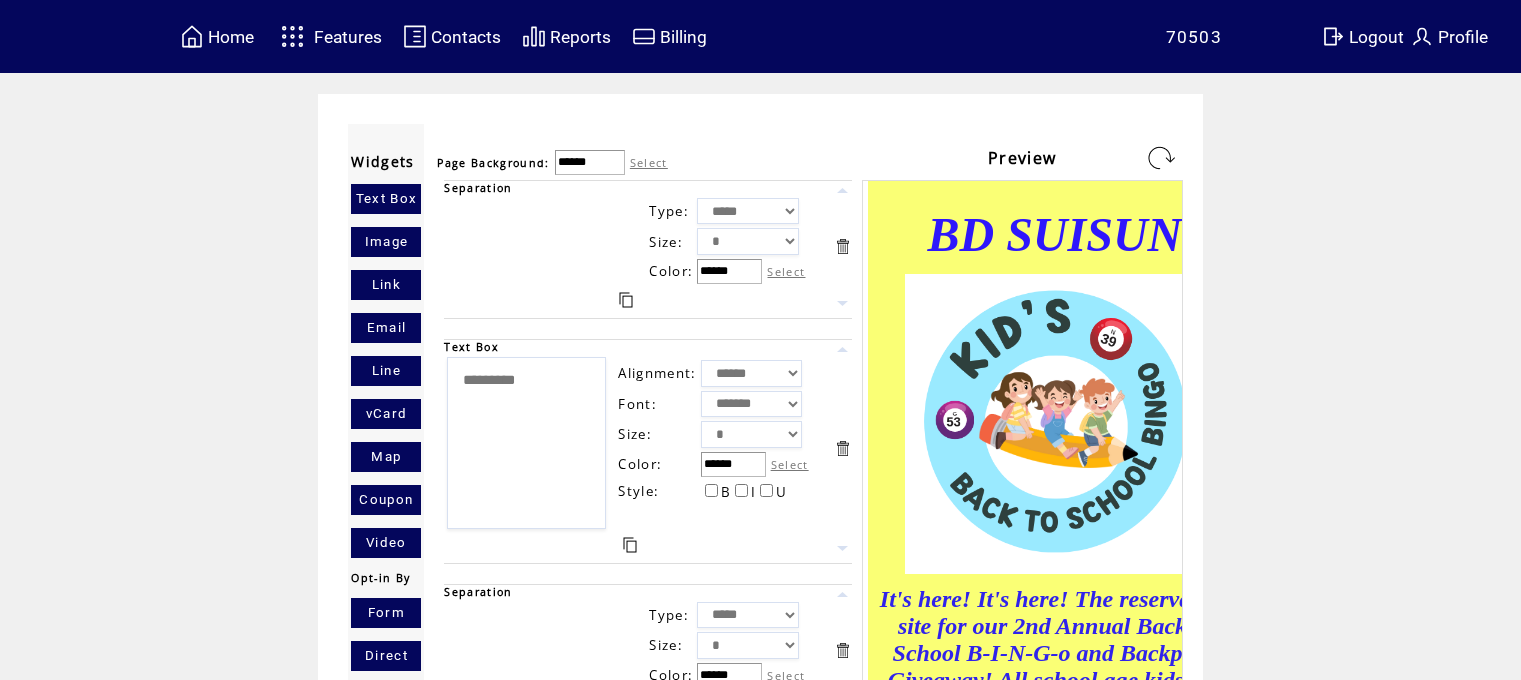 scroll, scrollTop: 0, scrollLeft: 0, axis: both 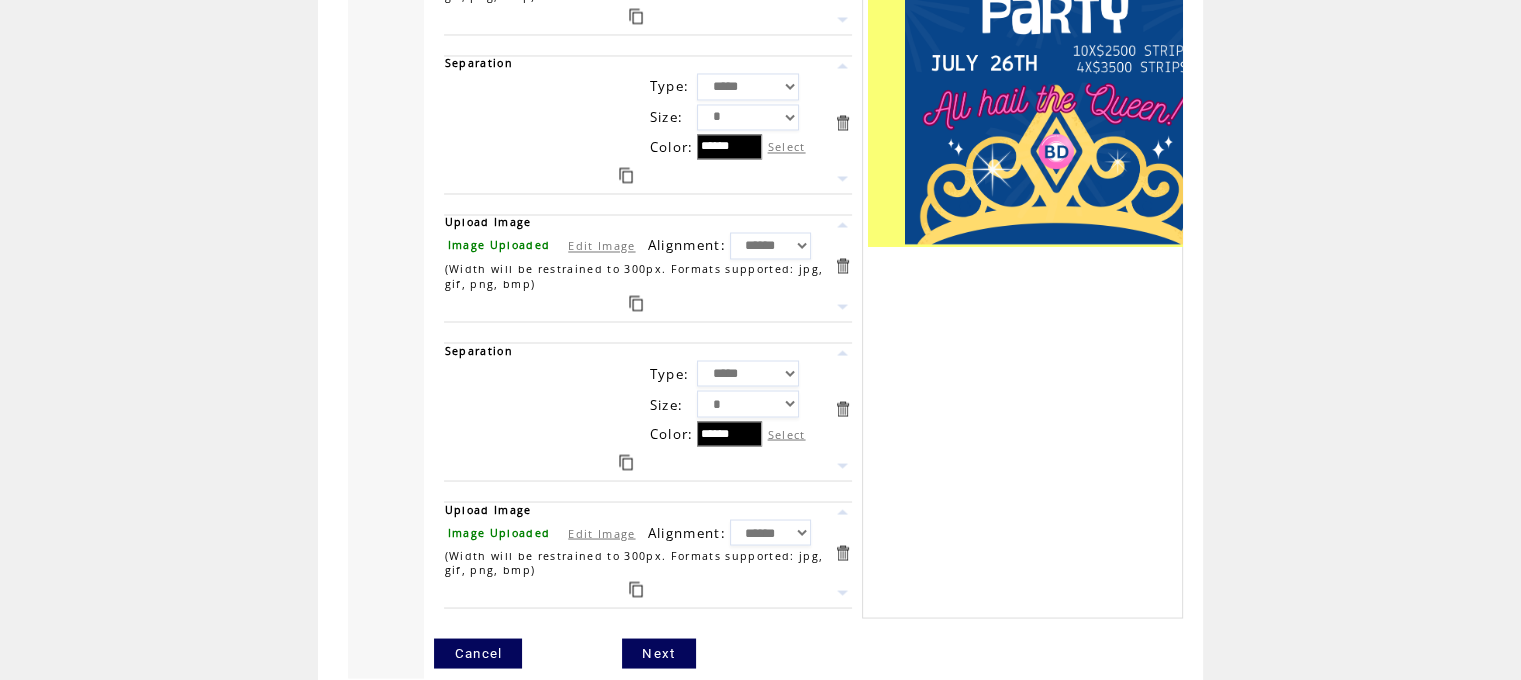 click on "Next" at bounding box center [658, 653] 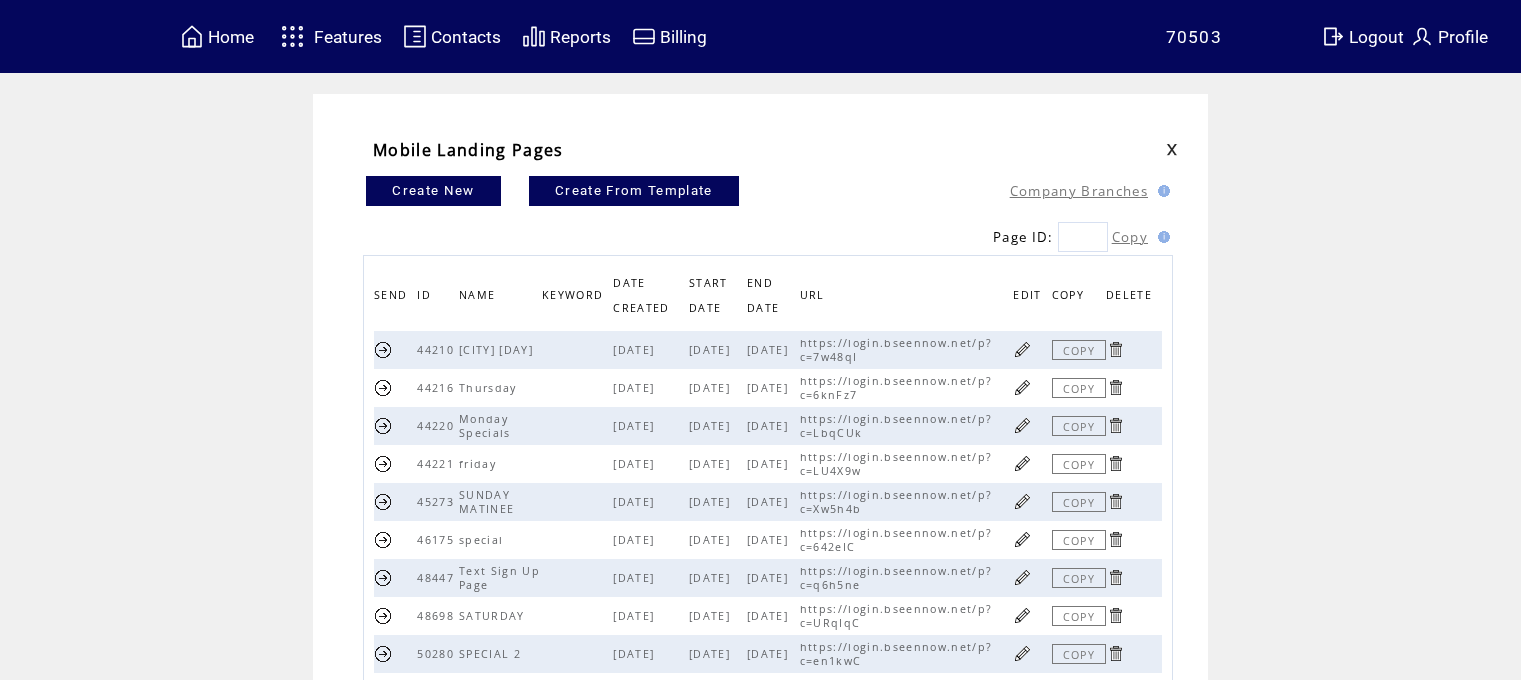 scroll, scrollTop: 0, scrollLeft: 0, axis: both 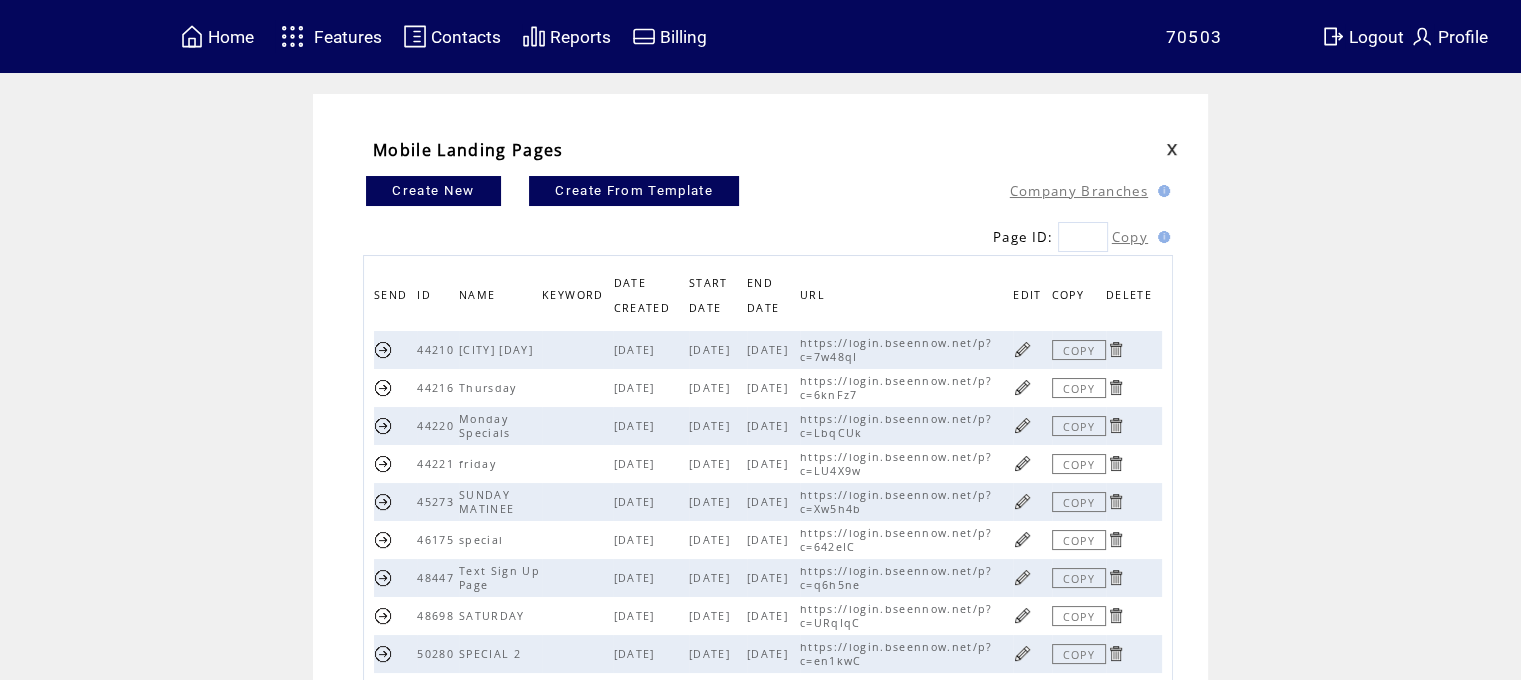 click at bounding box center [383, 425] 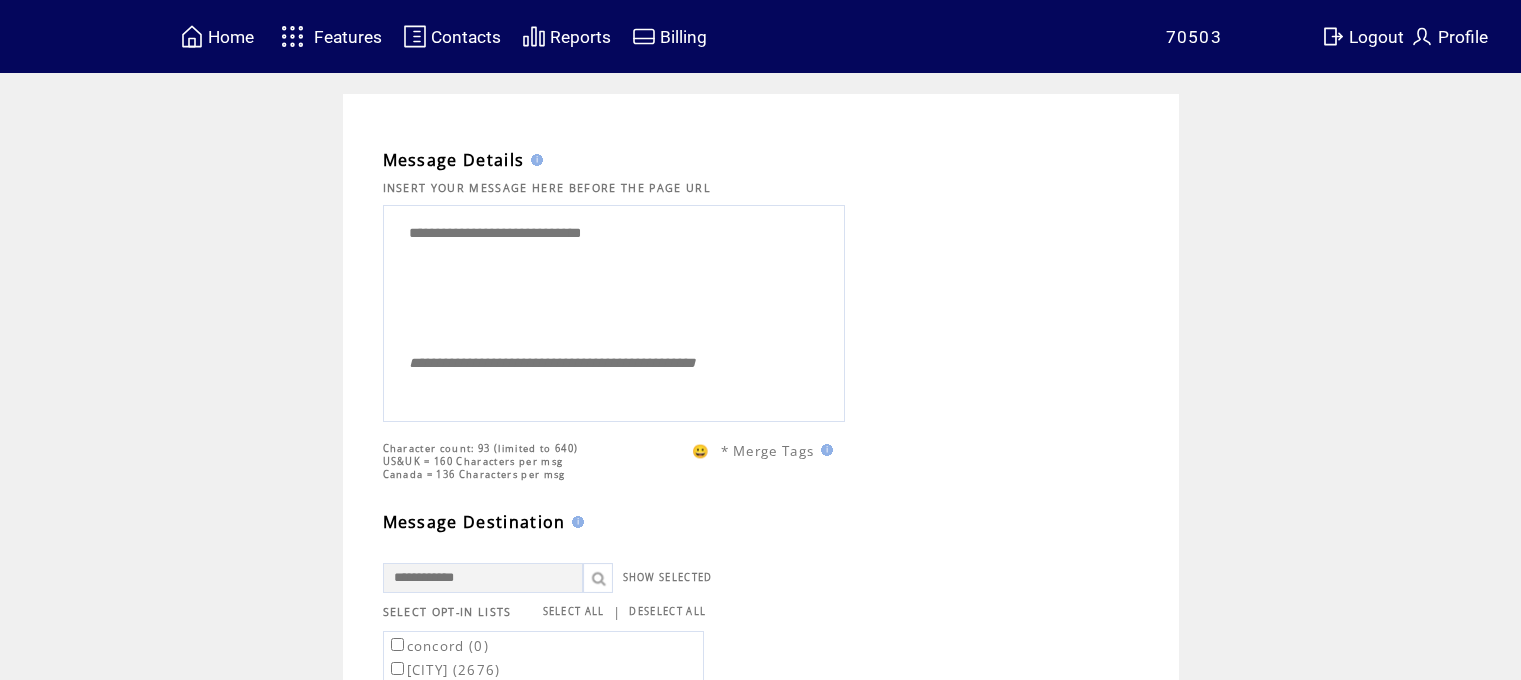 scroll, scrollTop: 0, scrollLeft: 0, axis: both 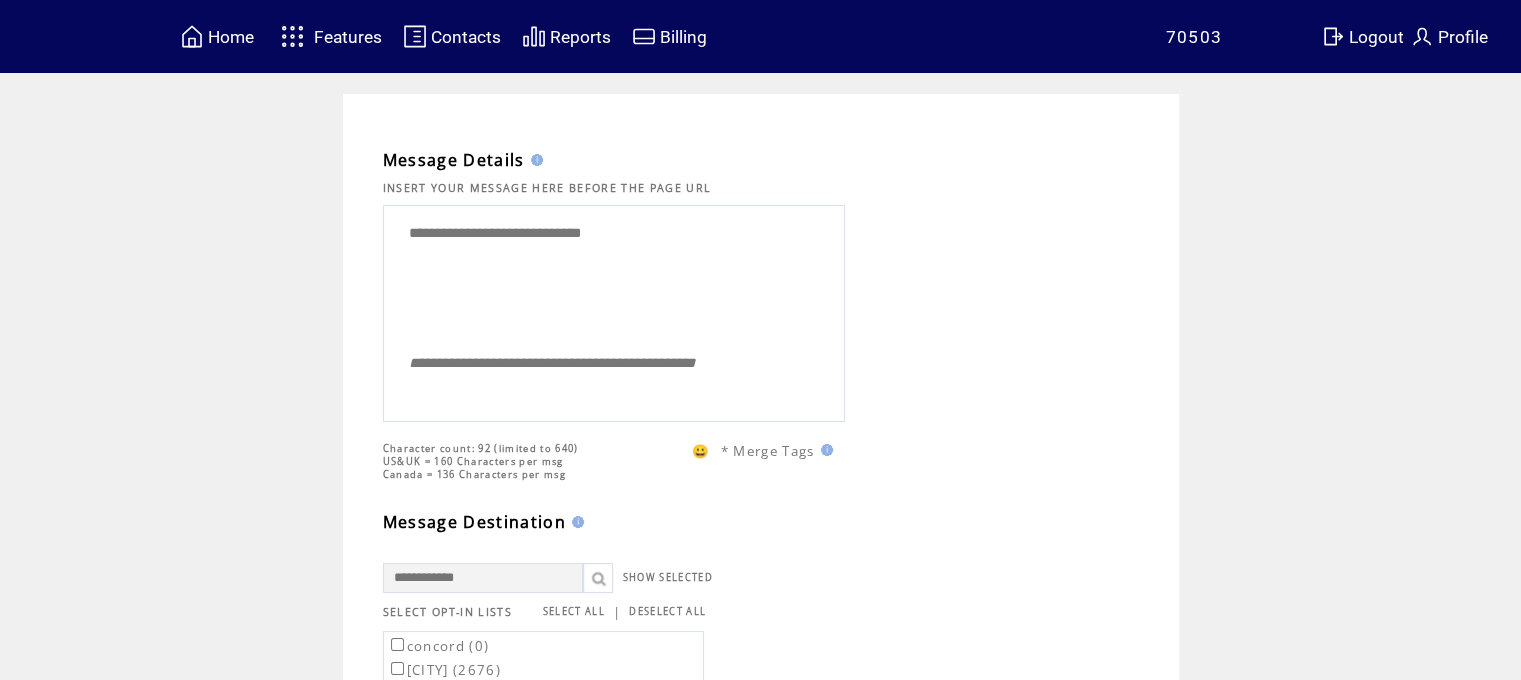 drag, startPoint x: 714, startPoint y: 234, endPoint x: 0, endPoint y: -13, distance: 755.51636 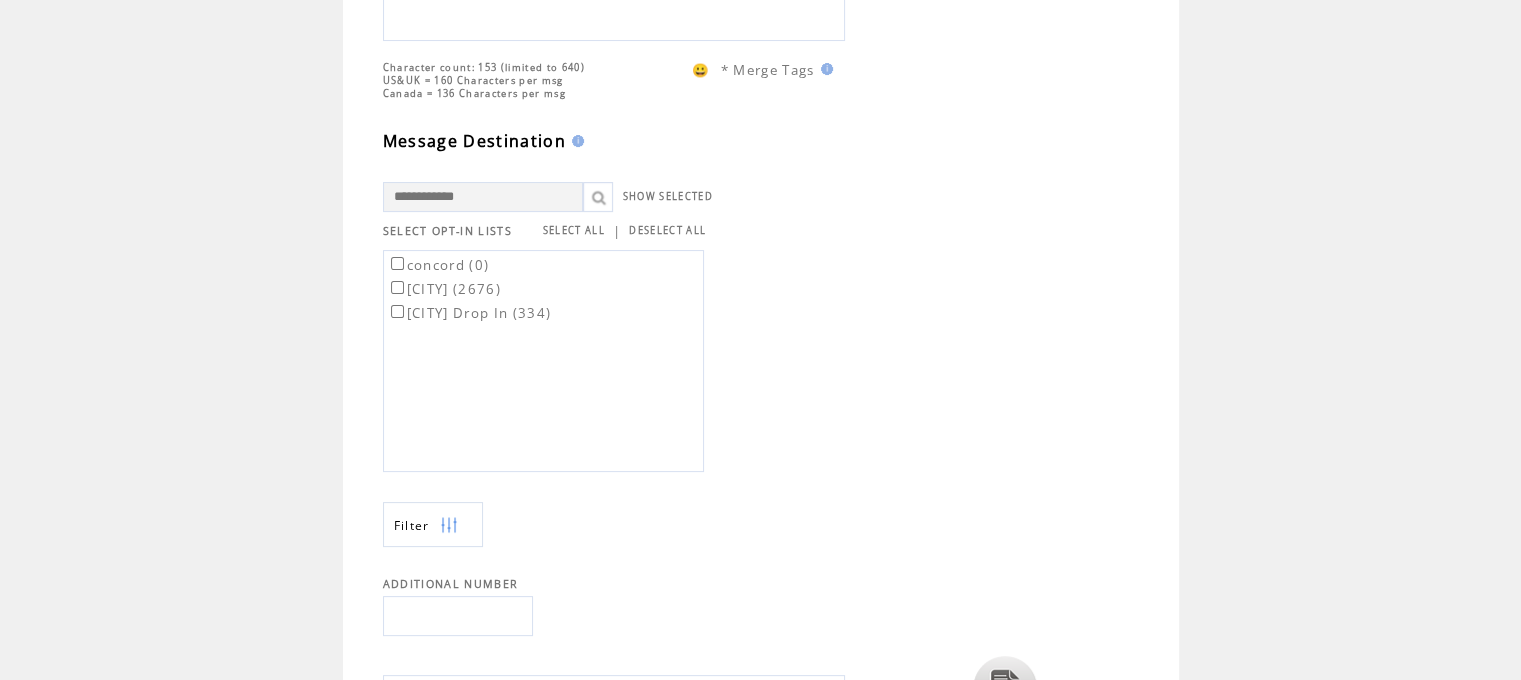 scroll, scrollTop: 394, scrollLeft: 0, axis: vertical 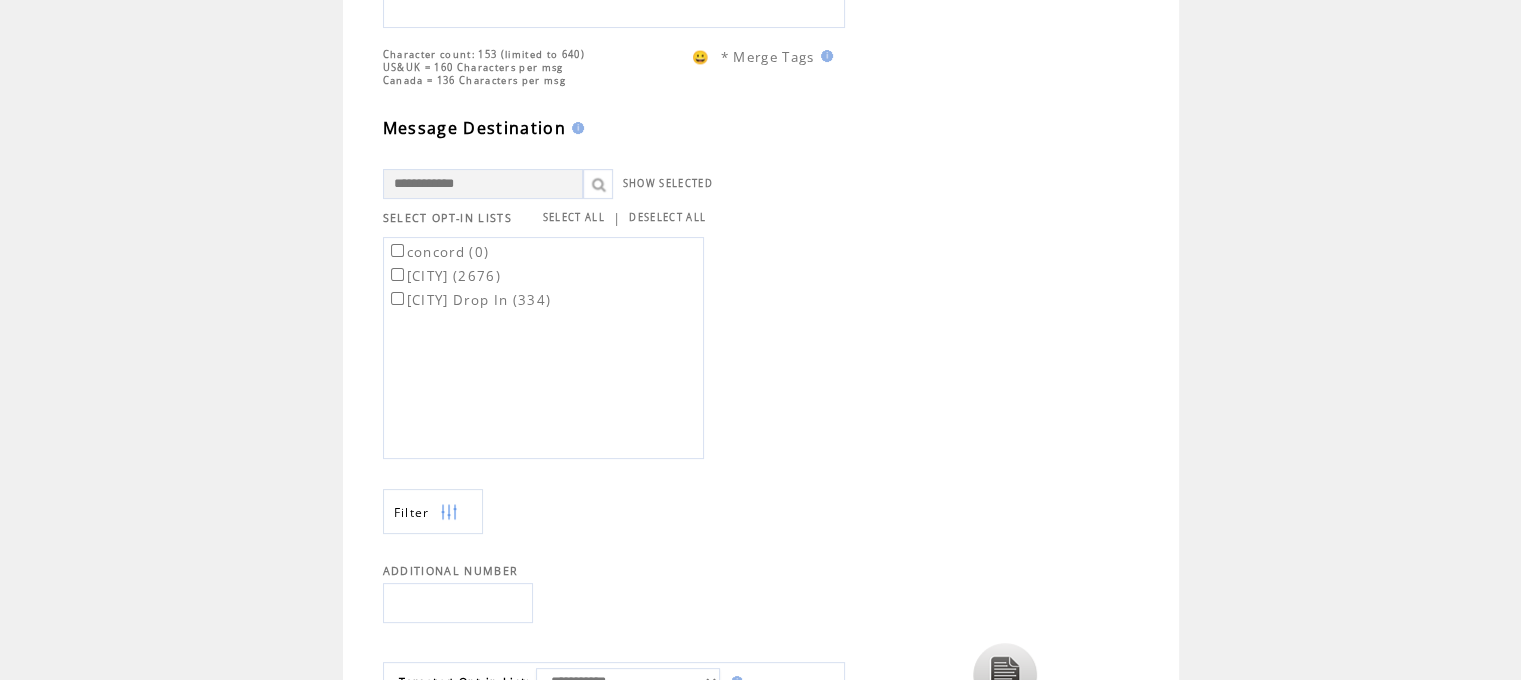 type on "**********" 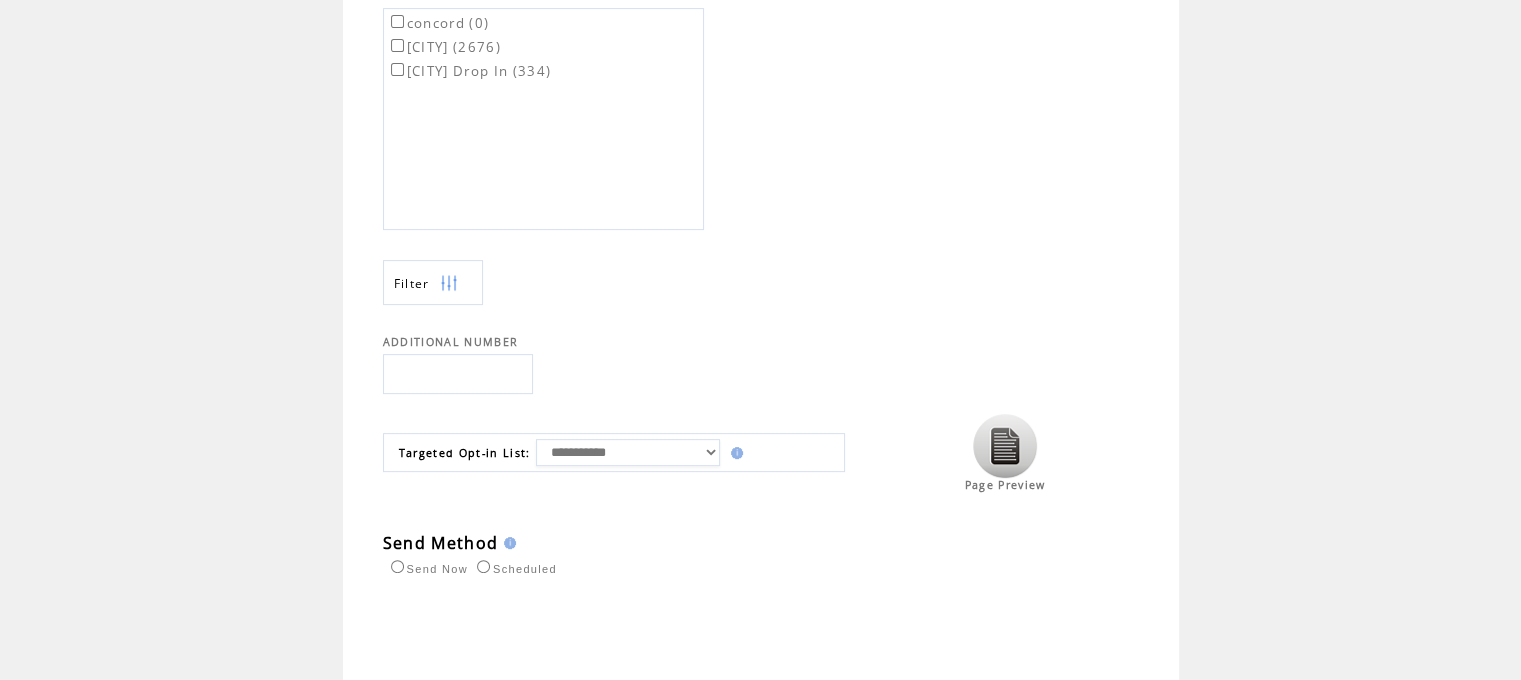 scroll, scrollTop: 772, scrollLeft: 0, axis: vertical 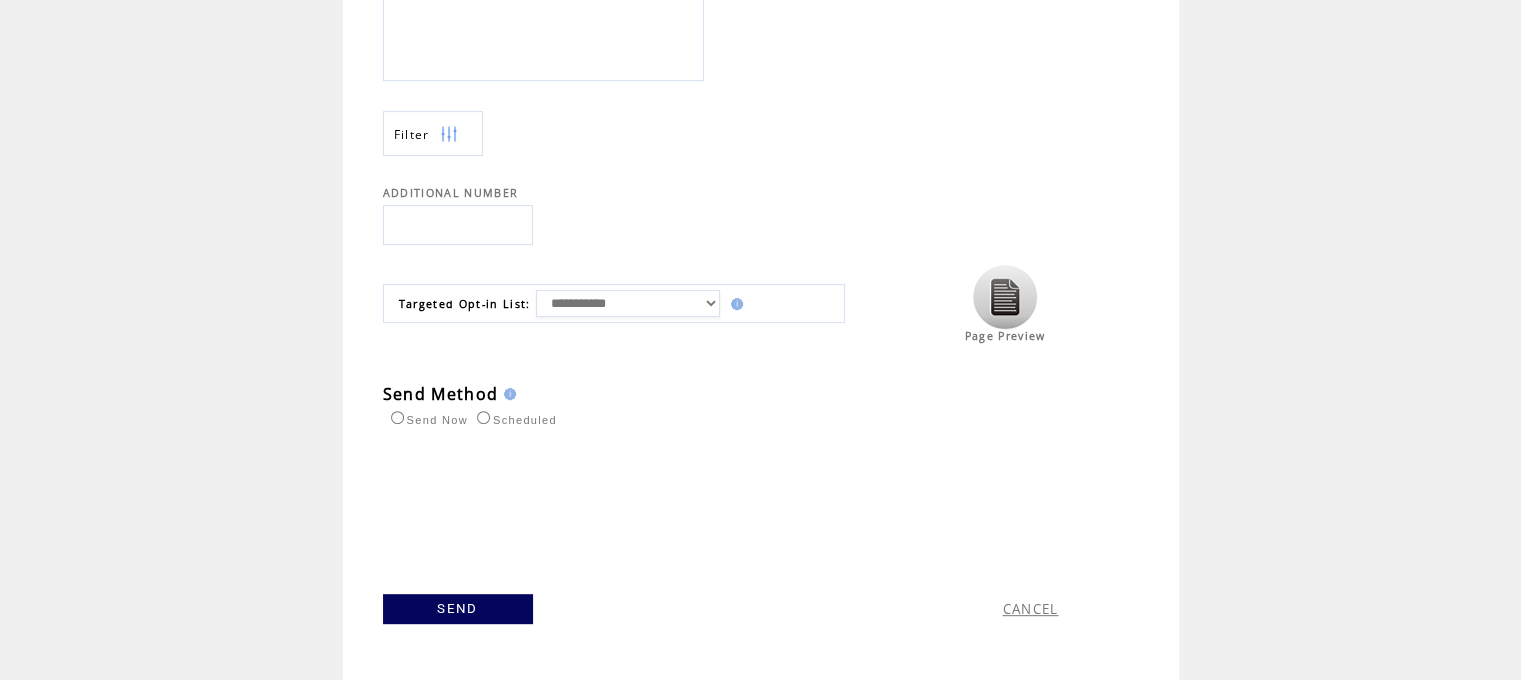 click on "**********" at bounding box center (628, 303) 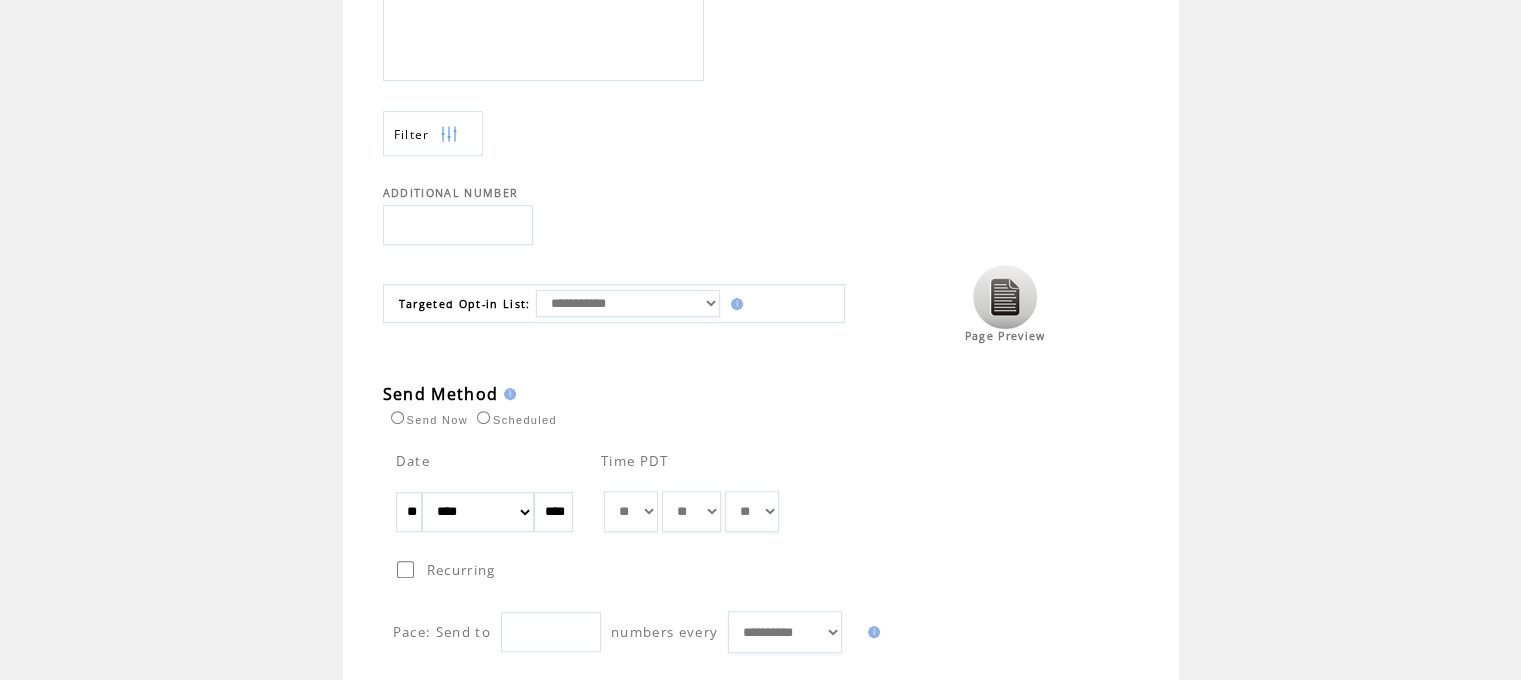 drag, startPoint x: 436, startPoint y: 503, endPoint x: 204, endPoint y: 504, distance: 232.00215 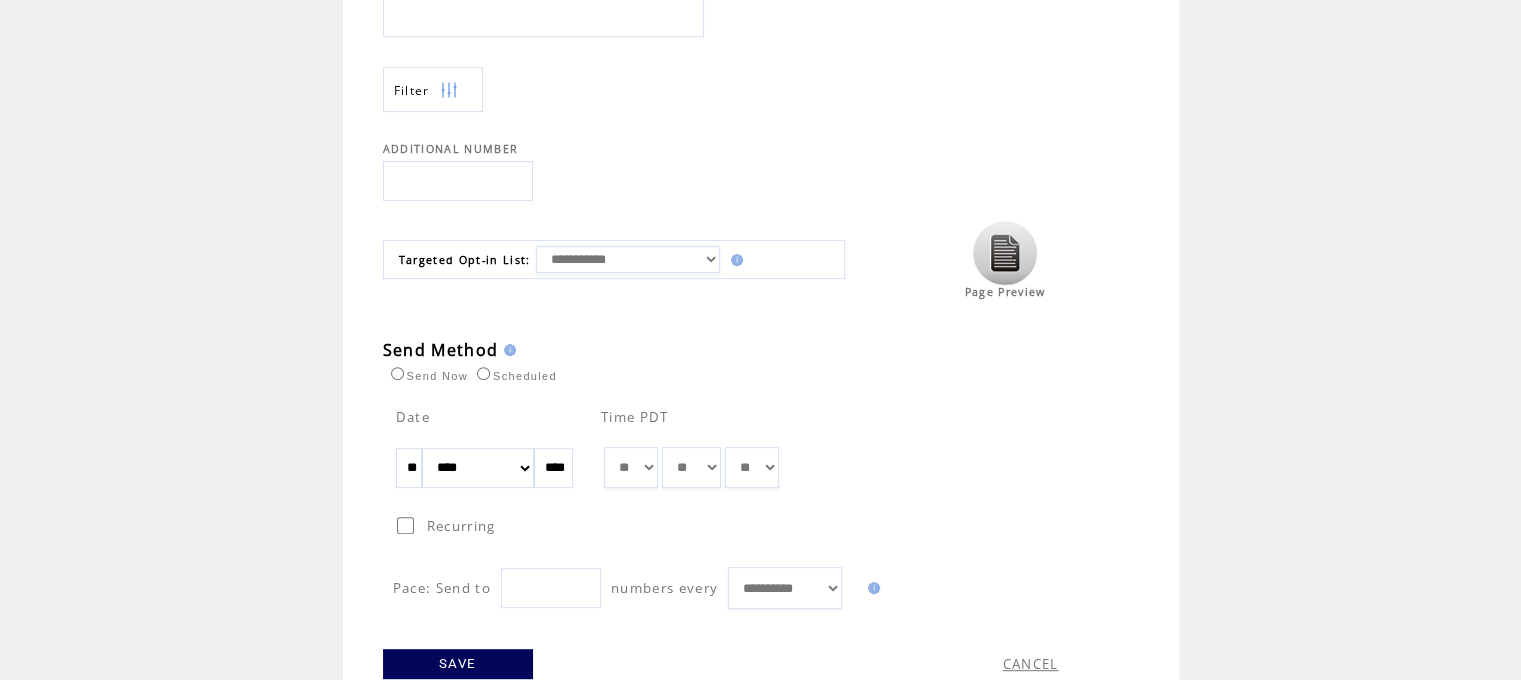 scroll, scrollTop: 869, scrollLeft: 0, axis: vertical 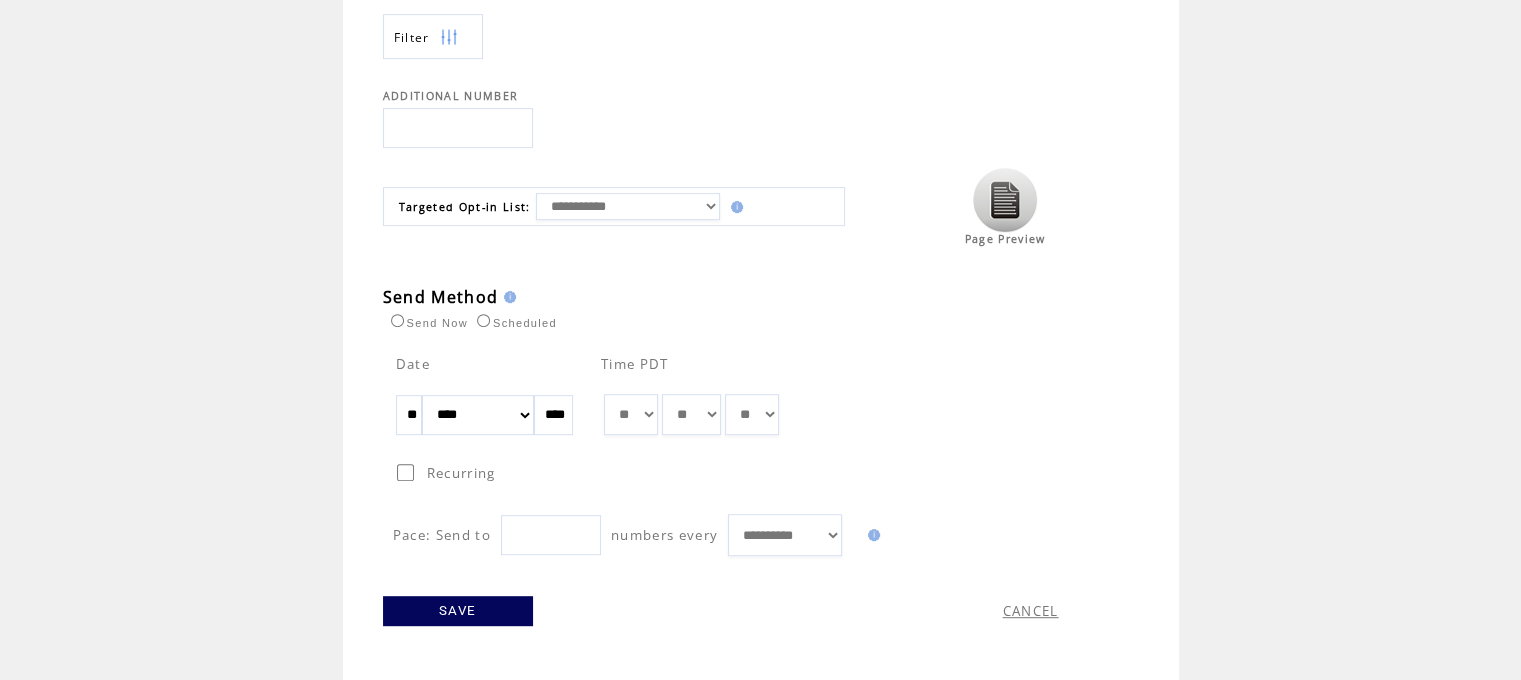 click on "SAVE" at bounding box center (458, 611) 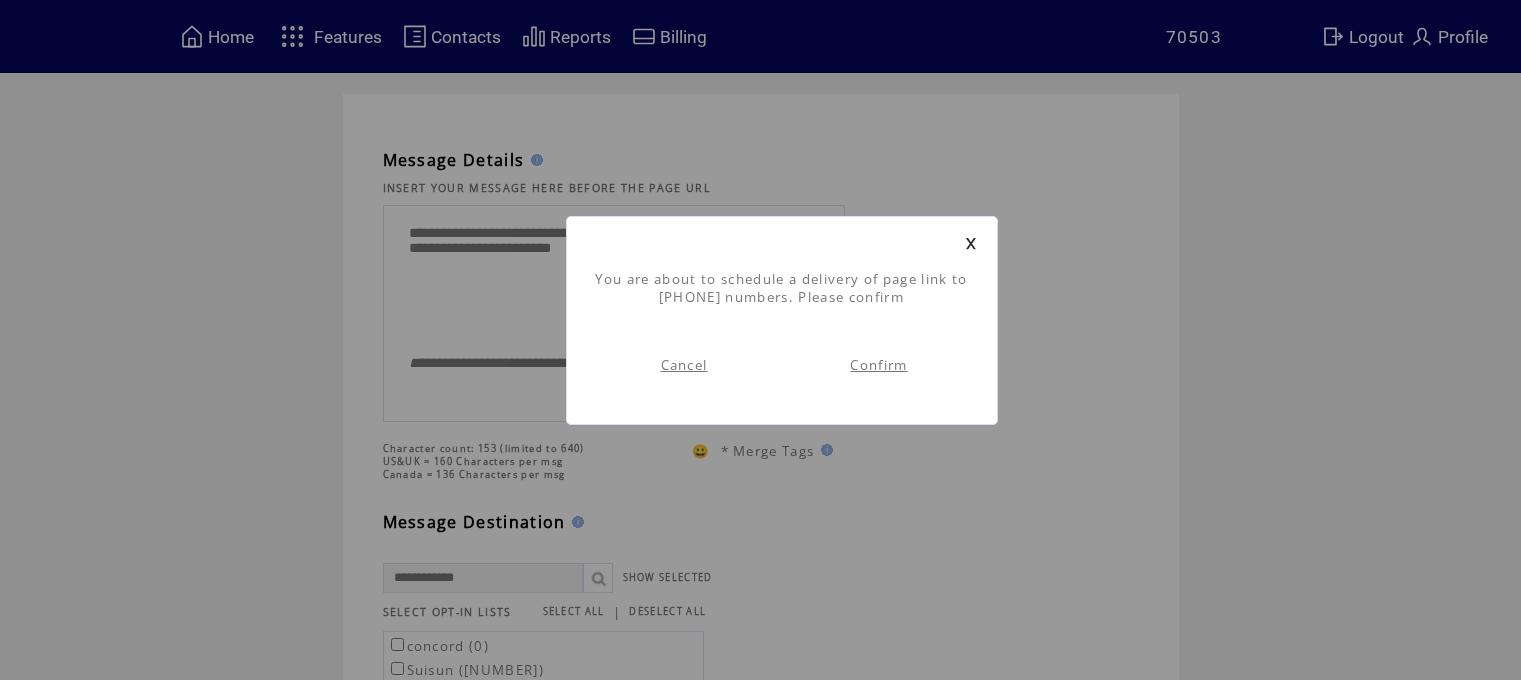 scroll, scrollTop: 0, scrollLeft: 0, axis: both 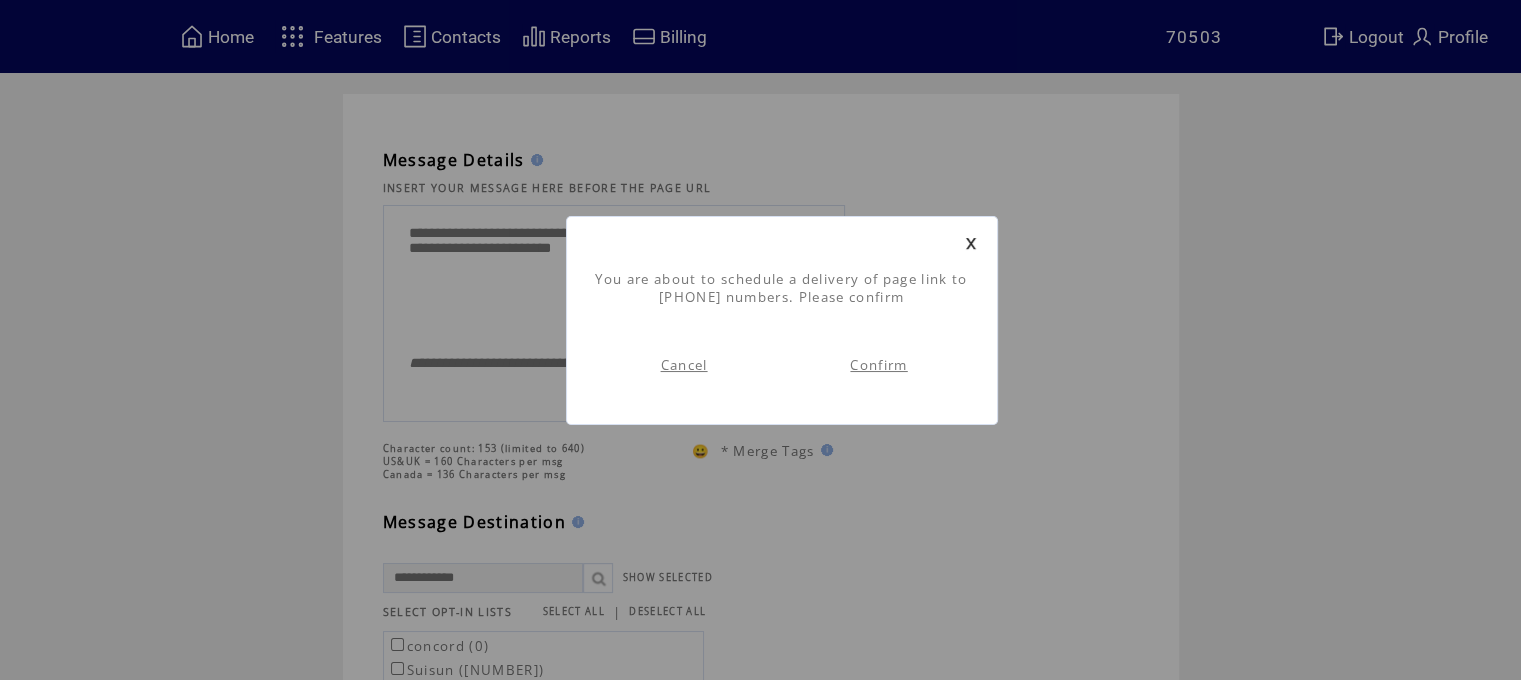 click on "Confirm" at bounding box center (878, 365) 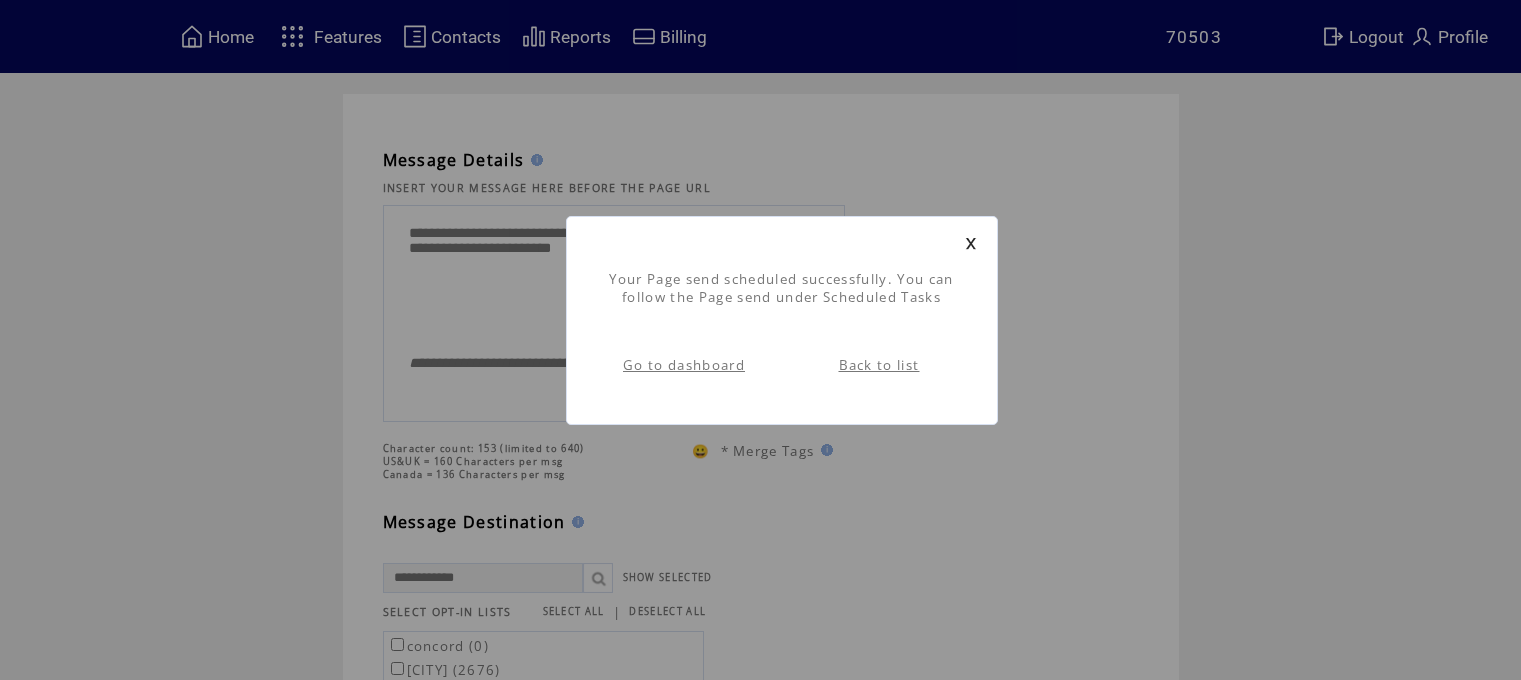 scroll, scrollTop: 0, scrollLeft: 0, axis: both 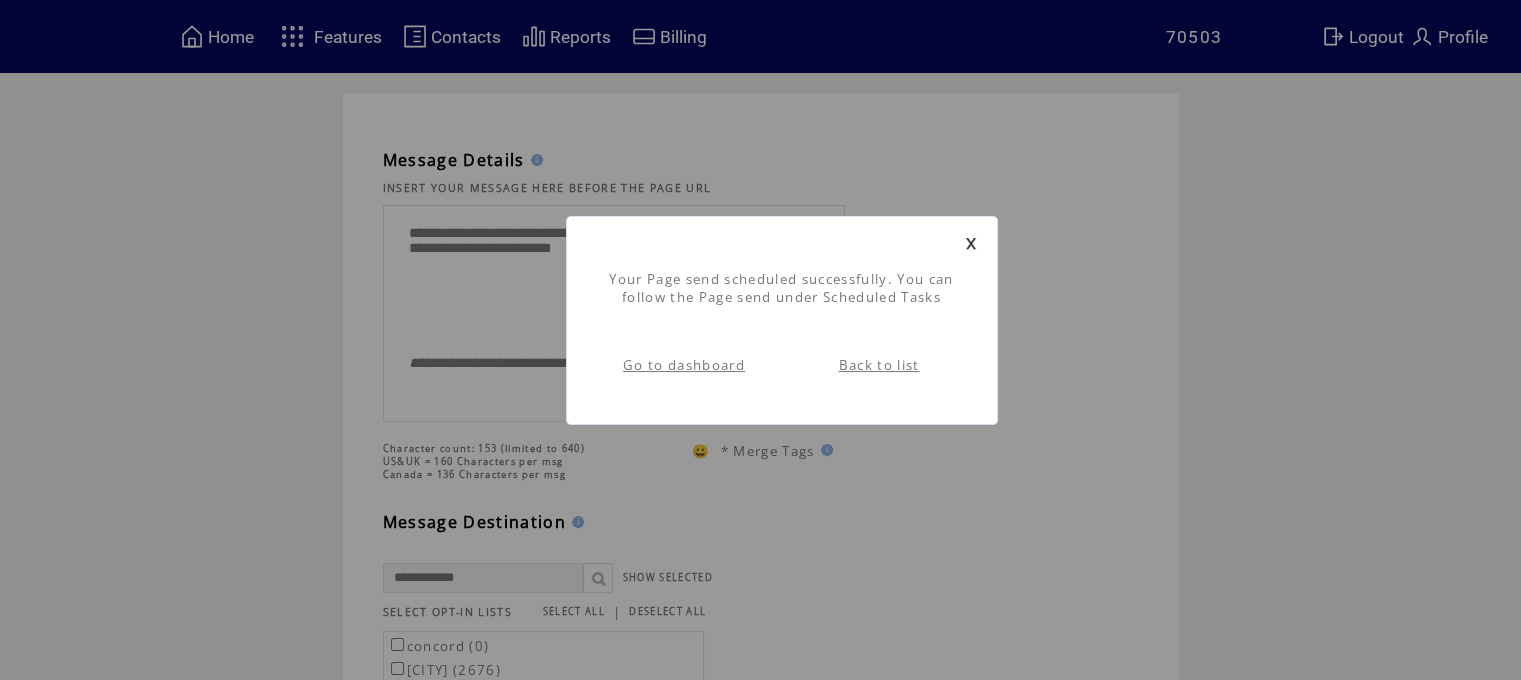 click on "Go to dashboard" at bounding box center [684, 365] 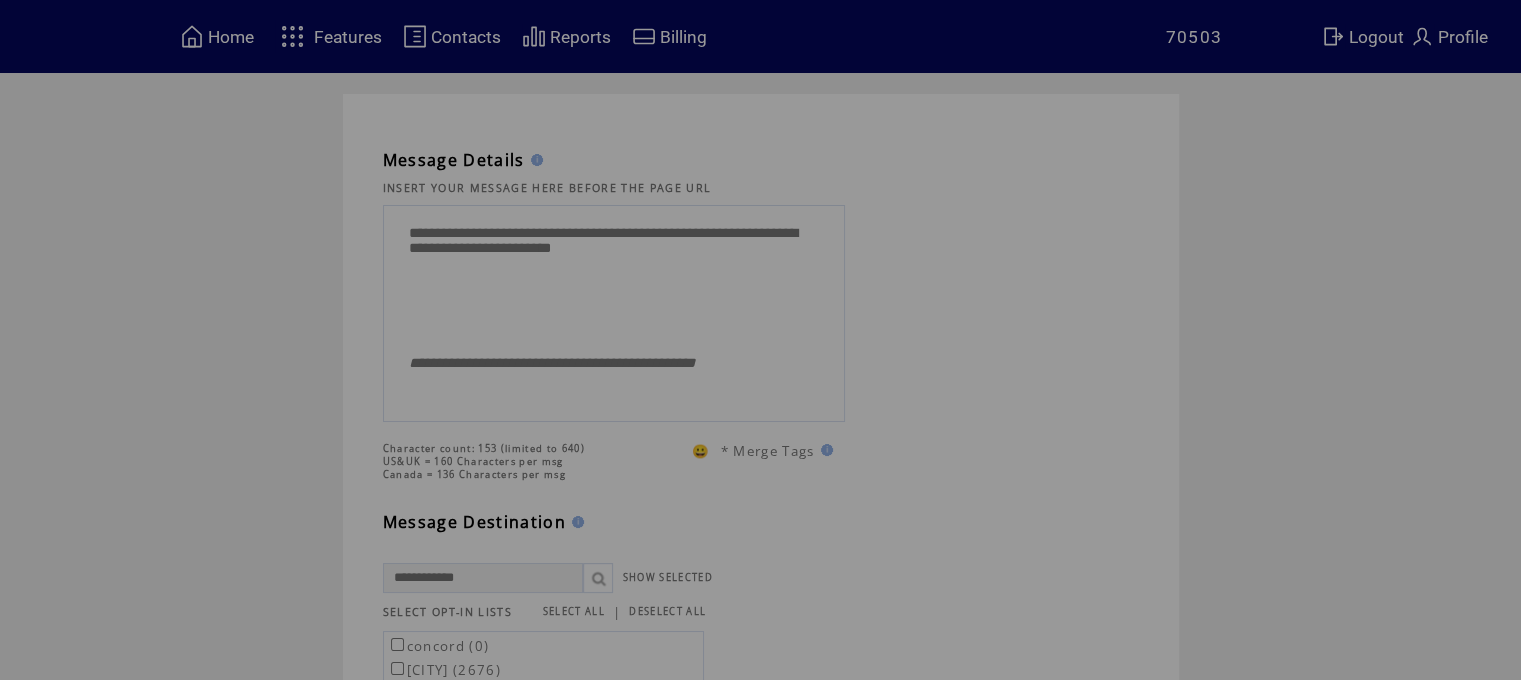scroll, scrollTop: 0, scrollLeft: 0, axis: both 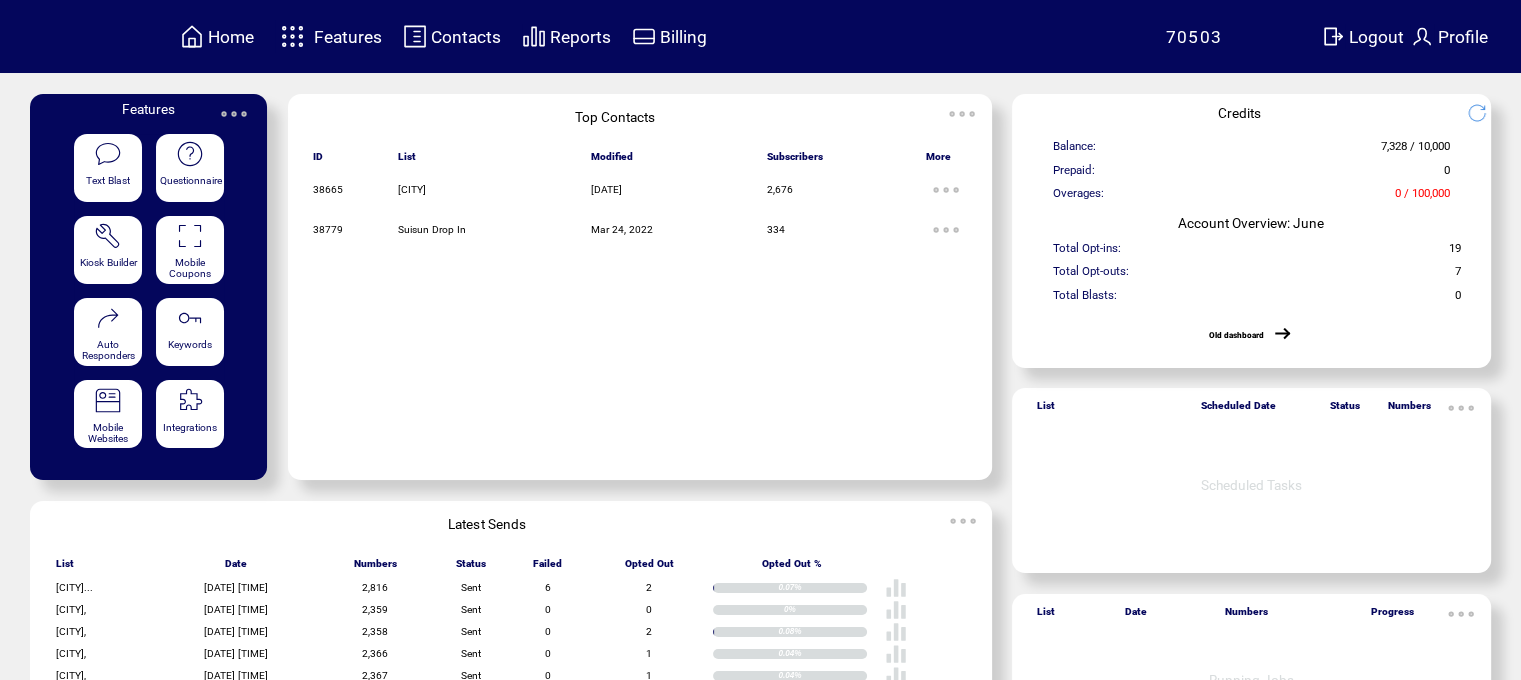 click on "Features" at bounding box center (348, 37) 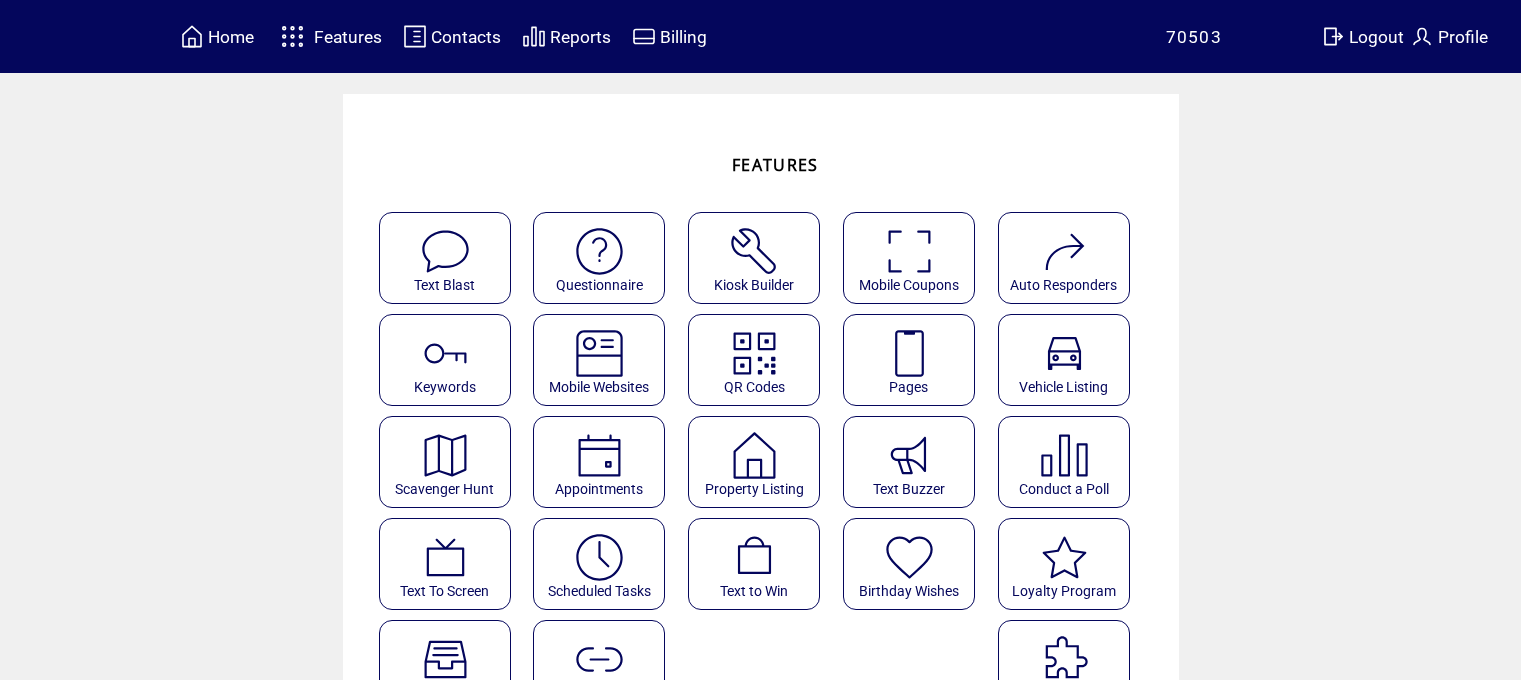 scroll, scrollTop: 0, scrollLeft: 0, axis: both 